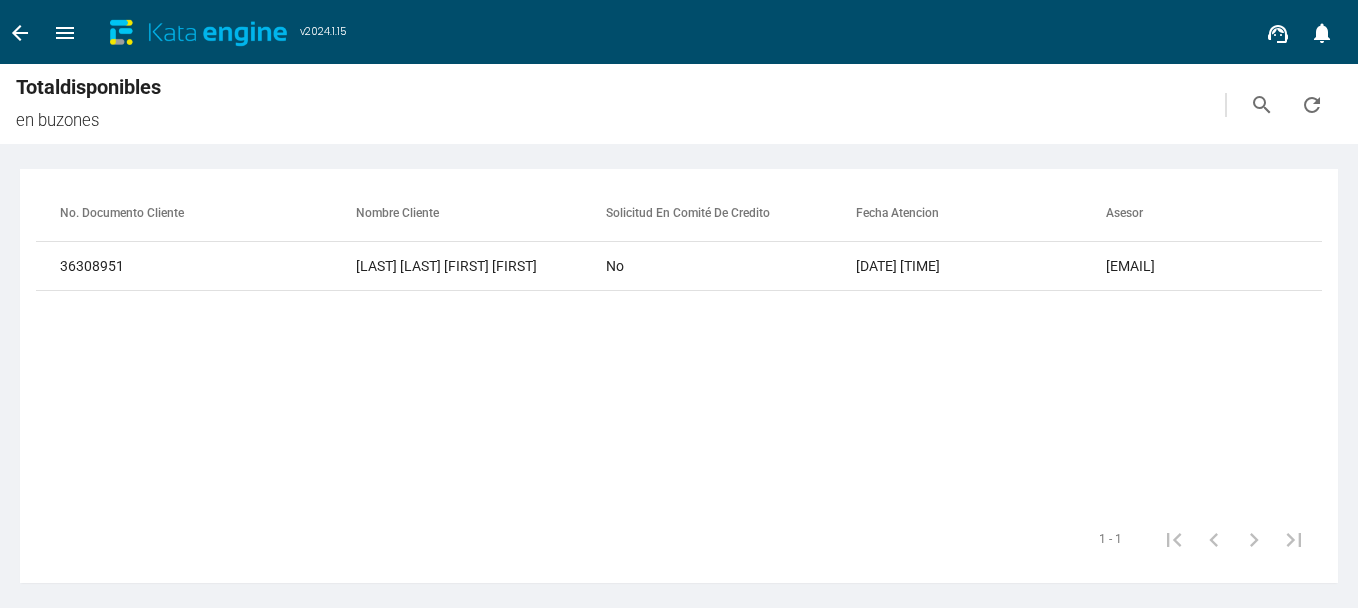 scroll, scrollTop: 0, scrollLeft: 0, axis: both 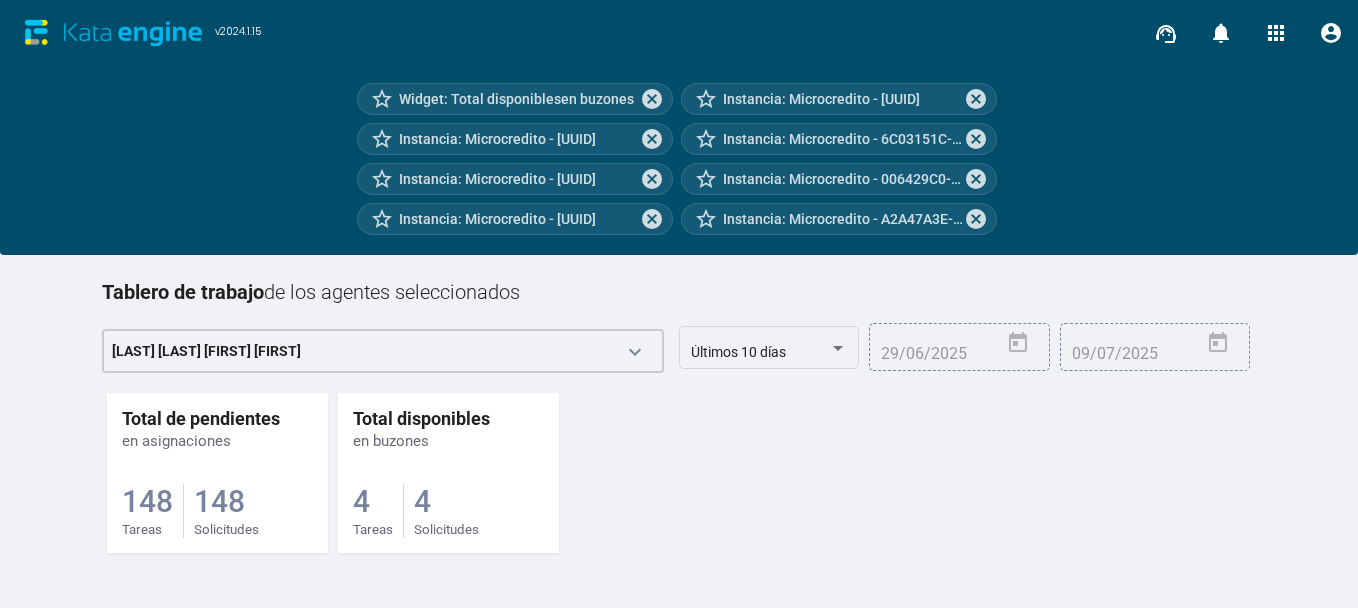 click on "4 Tareas" at bounding box center [153, 511] 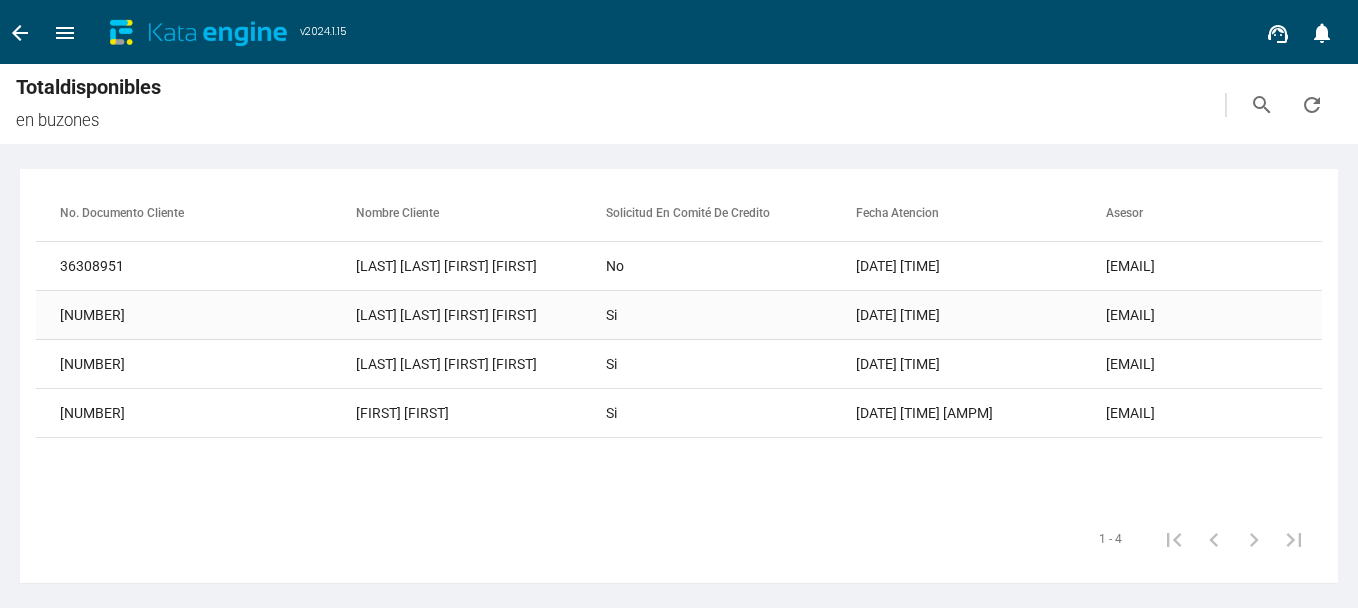 click on "[LAST] [LAST] [FIRST] [FIRST]" at bounding box center [481, 266] 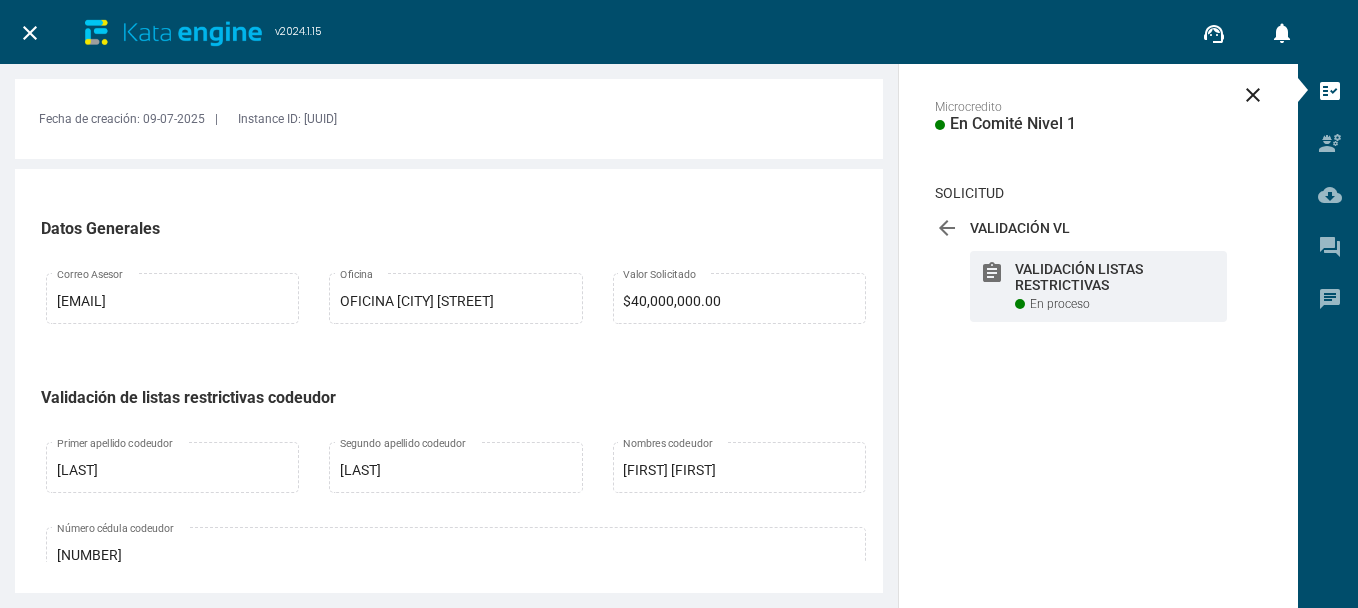 click at bounding box center (456, 969) 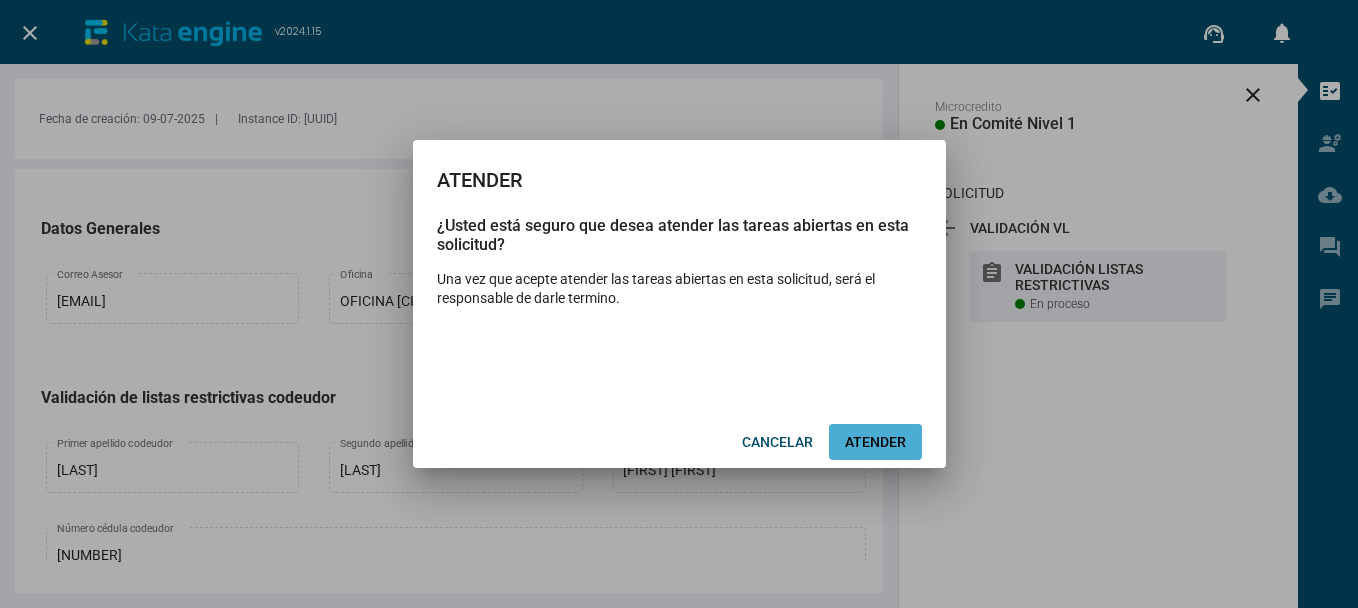click on "ATENDER" at bounding box center (875, 442) 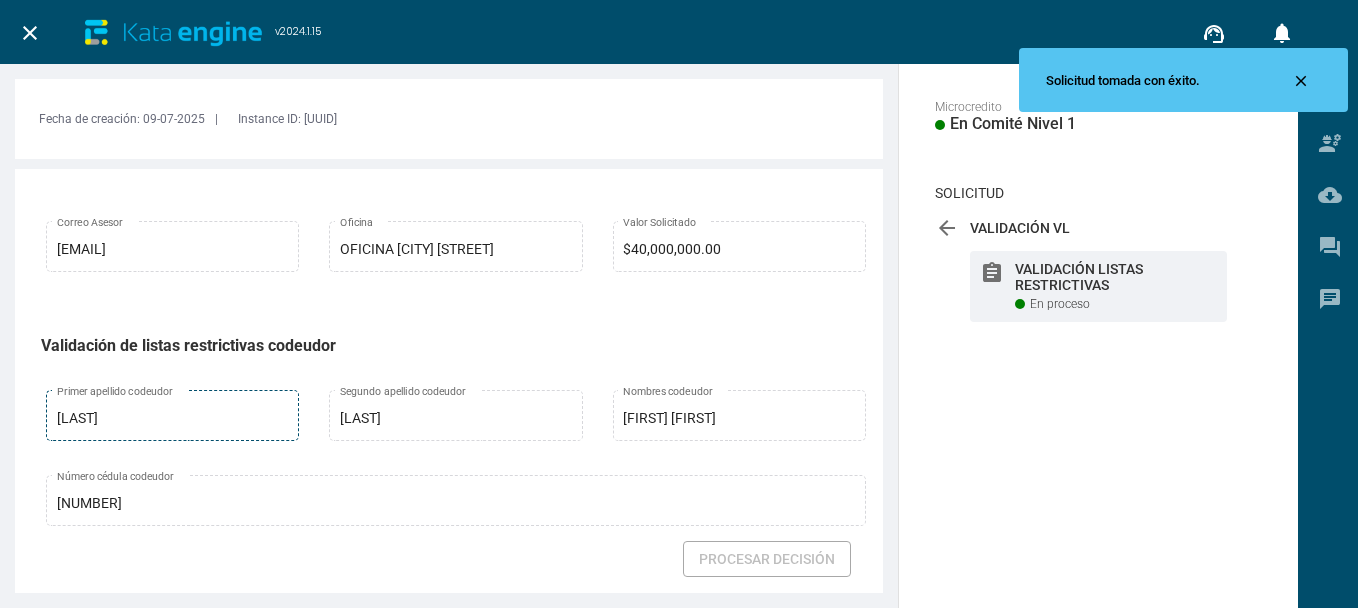 scroll, scrollTop: 100, scrollLeft: 0, axis: vertical 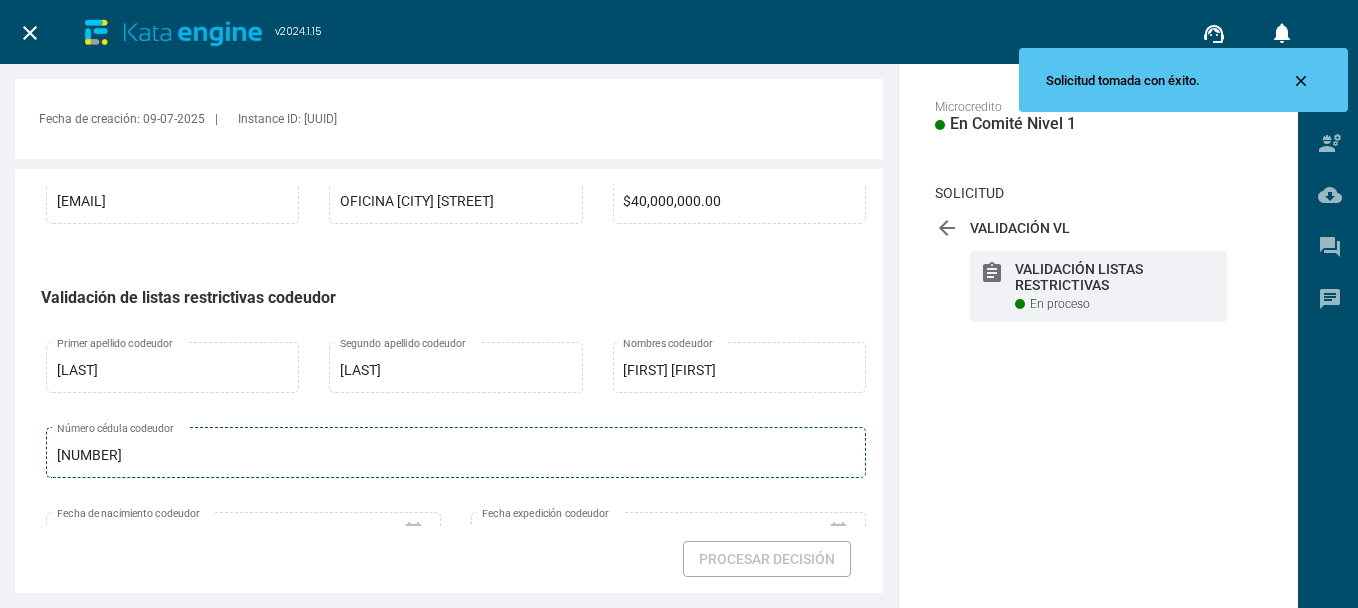 click on "[NUMBER]" at bounding box center (456, 456) 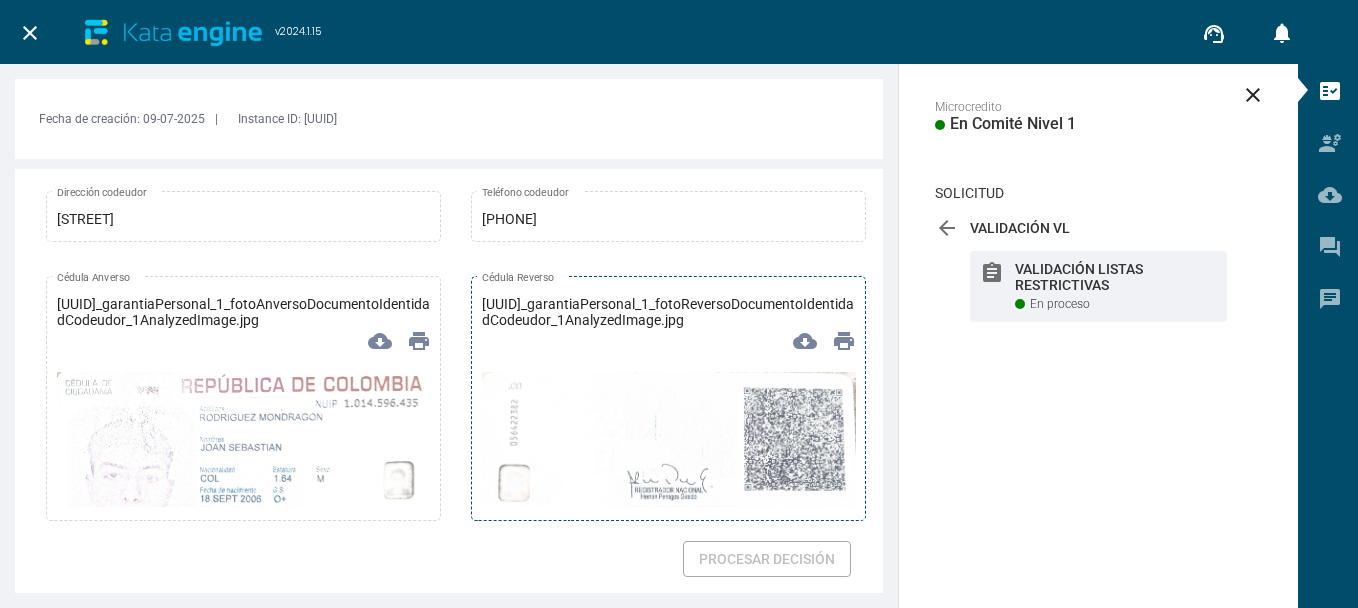 scroll, scrollTop: 600, scrollLeft: 0, axis: vertical 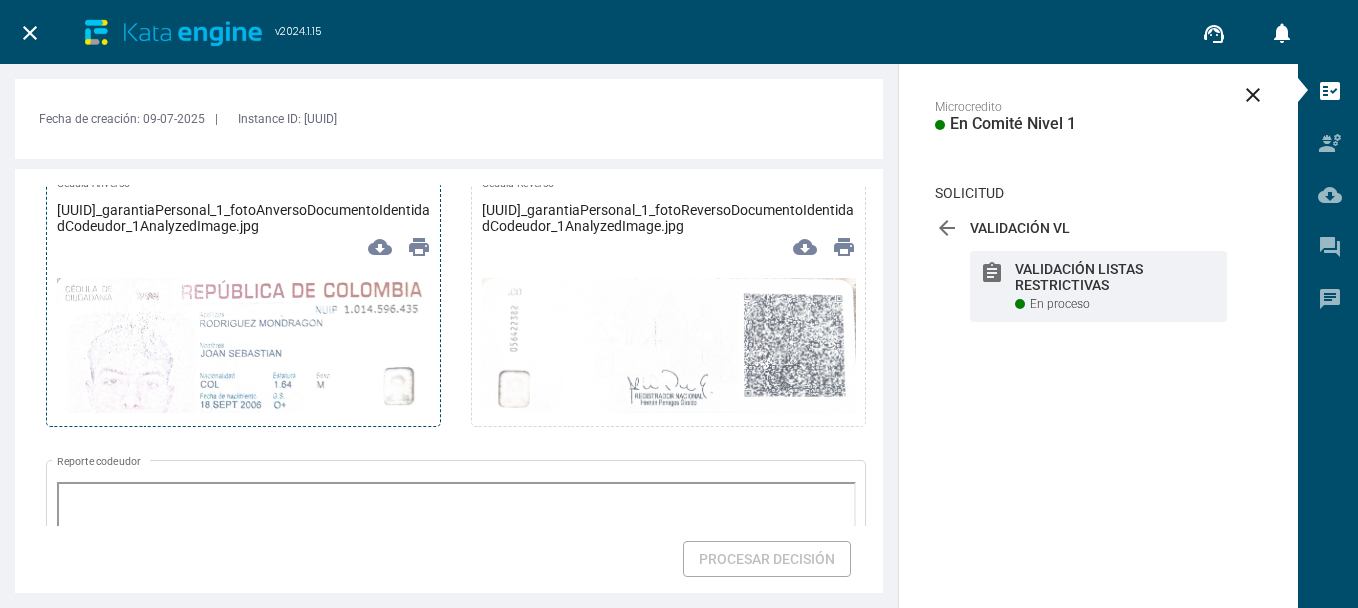 click at bounding box center (244, 394) 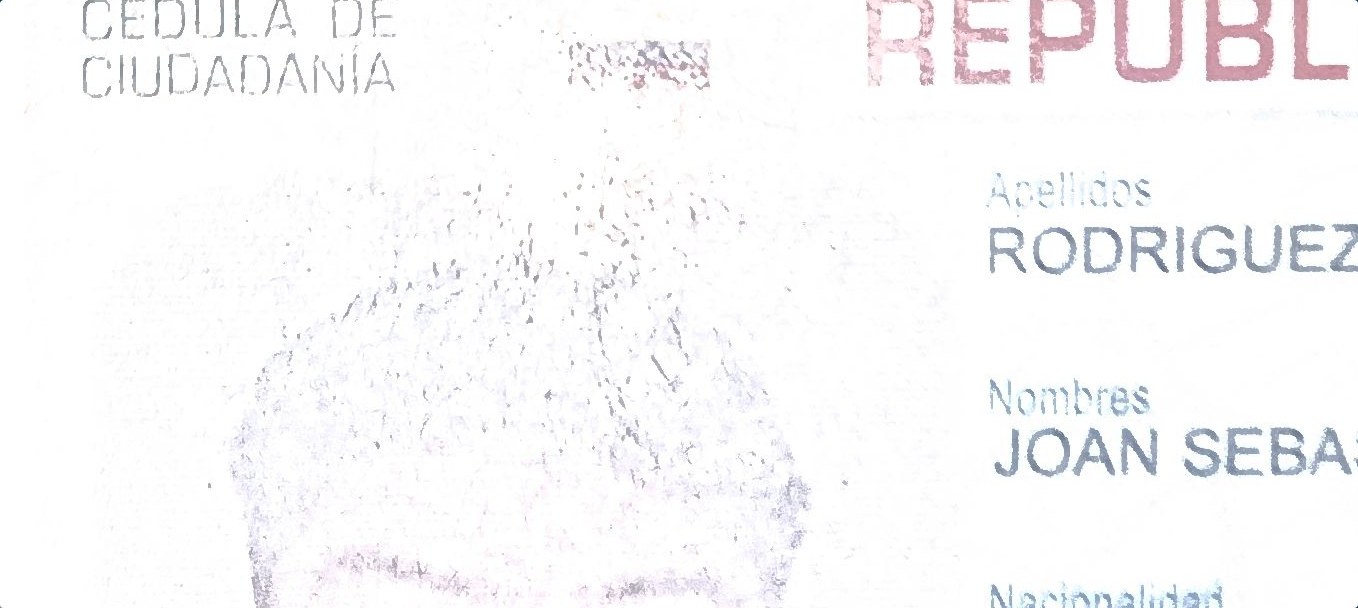 scroll, scrollTop: 600, scrollLeft: 0, axis: vertical 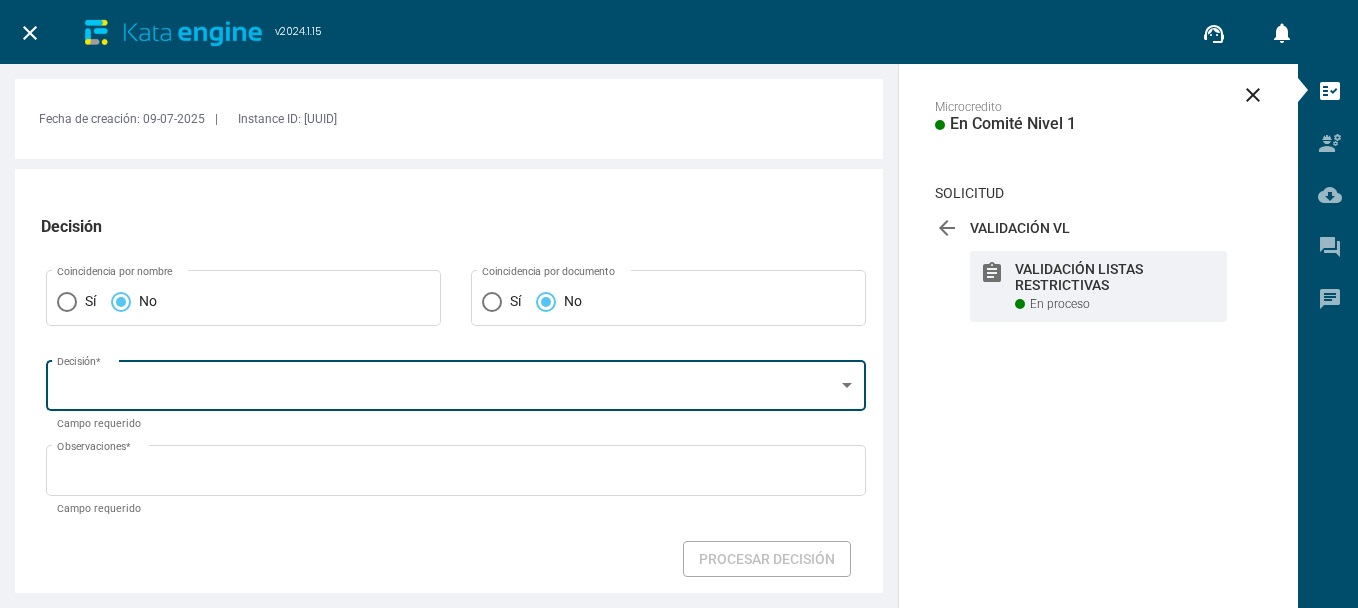 click on "Decisión   *" at bounding box center (456, 383) 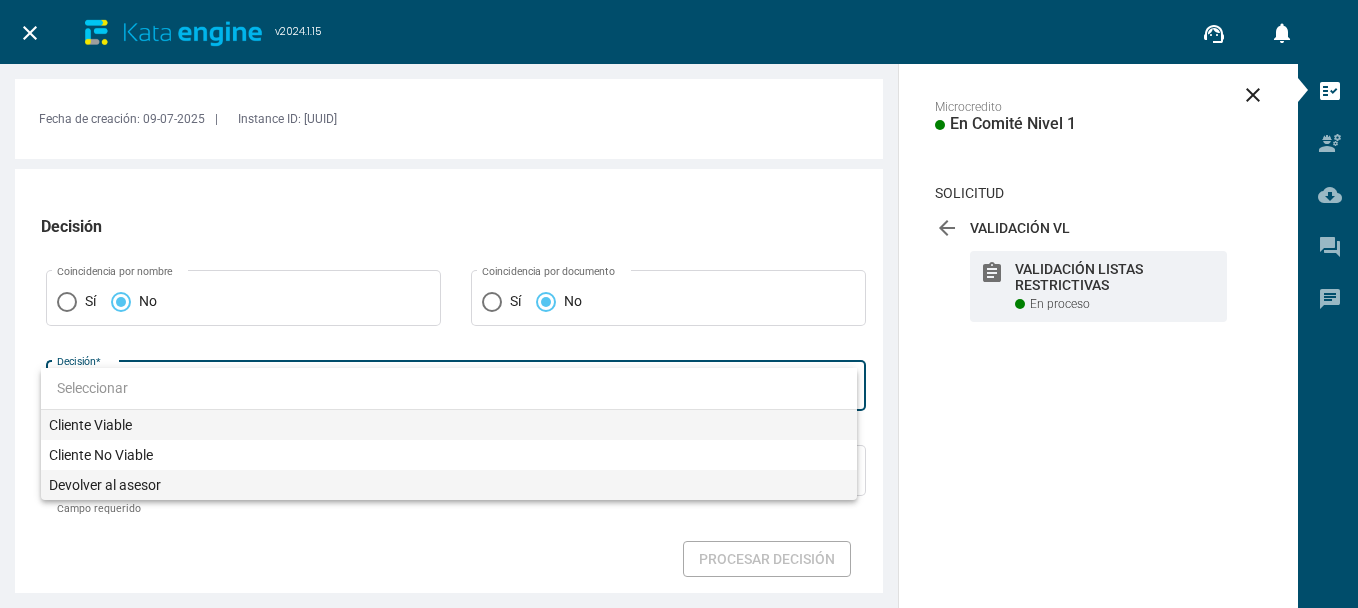 click on "Devolver al asesor" at bounding box center (449, 485) 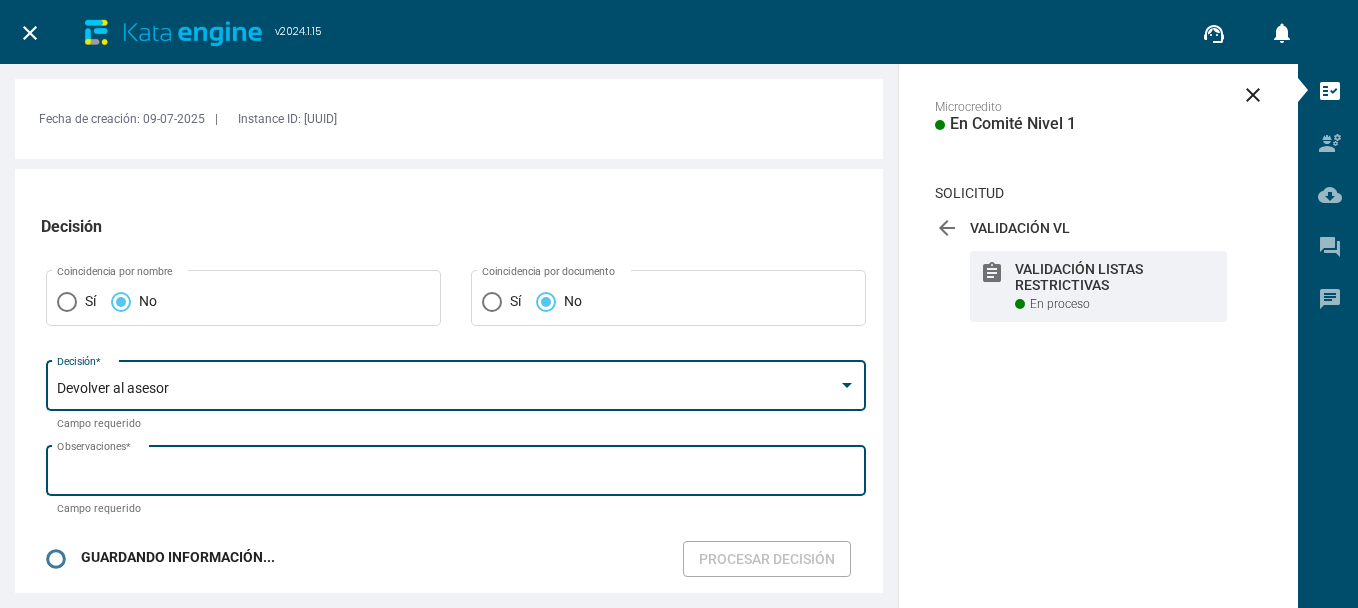 click on "Observaciones   *" at bounding box center (456, 474) 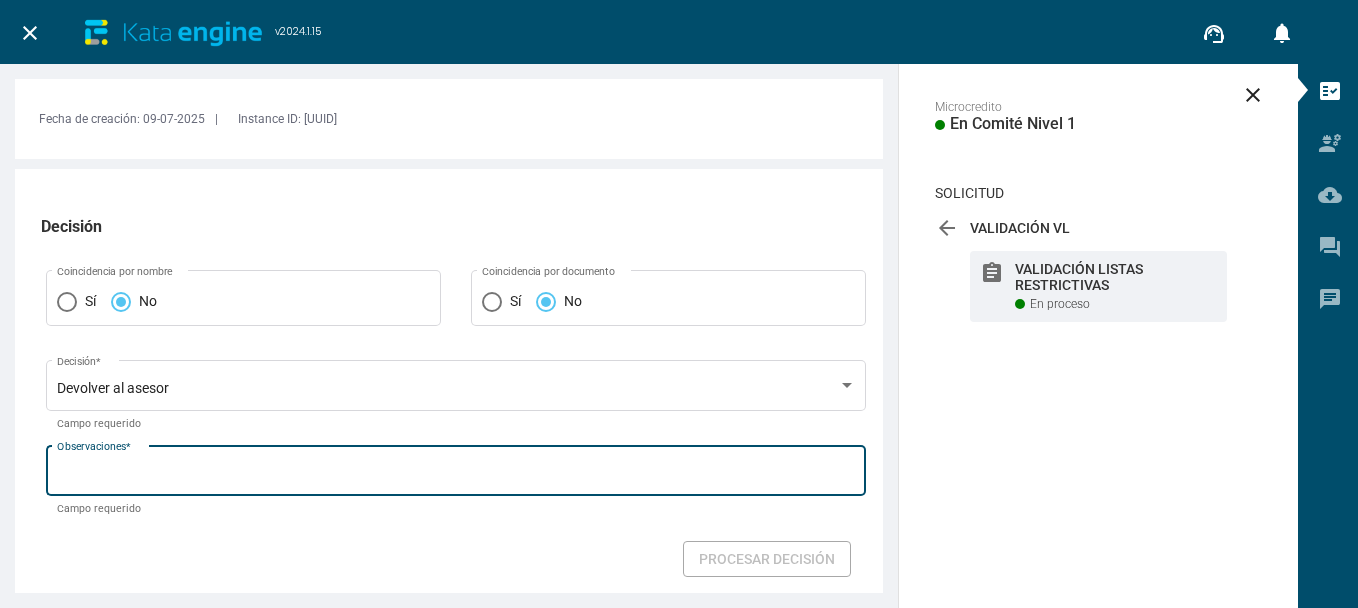 type on "FECHA DE EXPEDICION INGRESADA NO CORRESPONDE CON LA DEL CODEUDOR" 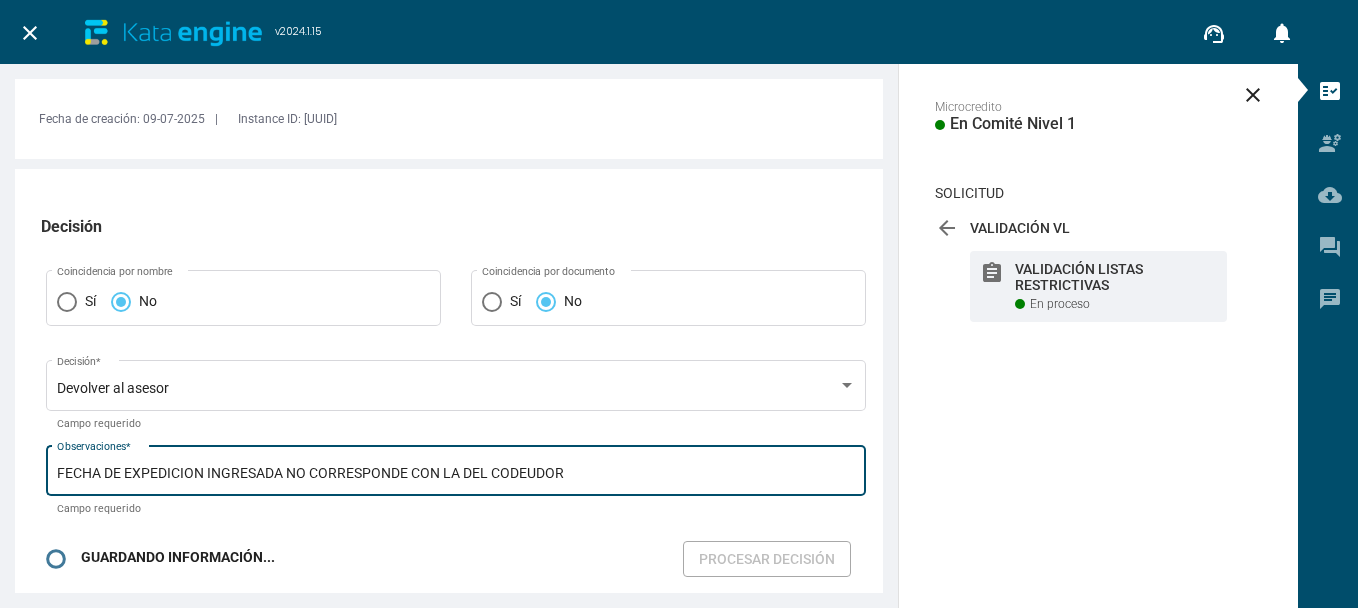 click on "FECHA DE EXPEDICION INGRESADA NO CORRESPONDE CON LA DEL CODEUDOR" at bounding box center [456, 474] 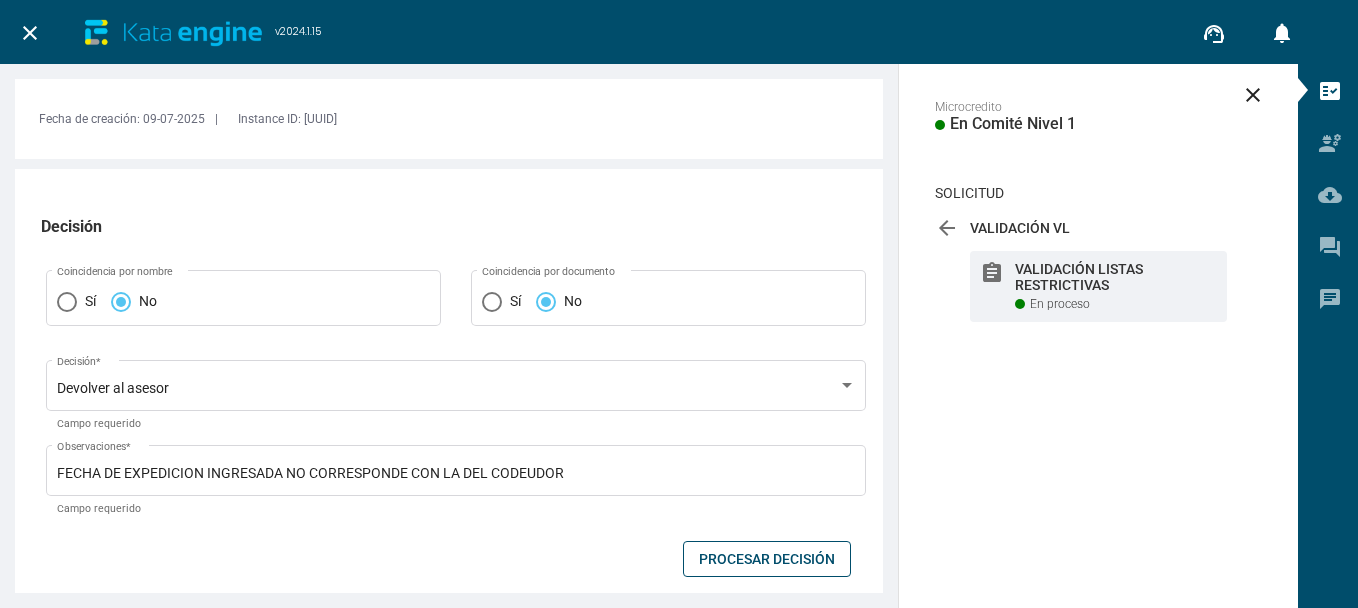 click on "Procesar Decisión" at bounding box center (767, 559) 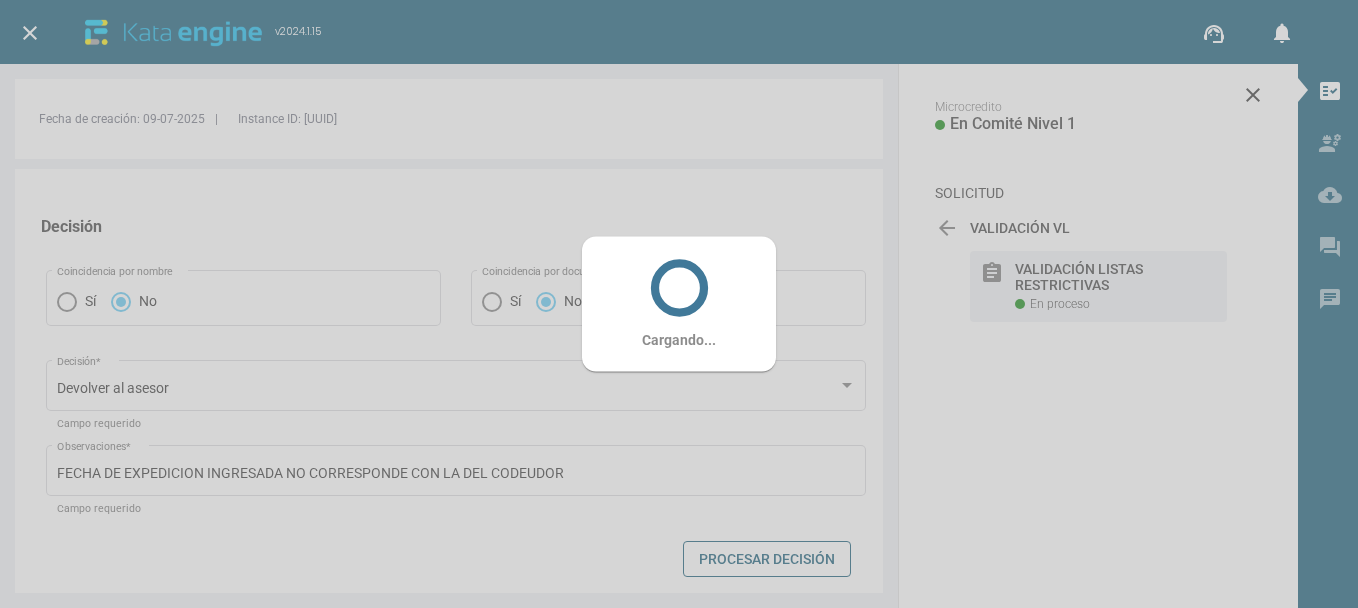 click on "Cargando..." at bounding box center [679, 304] 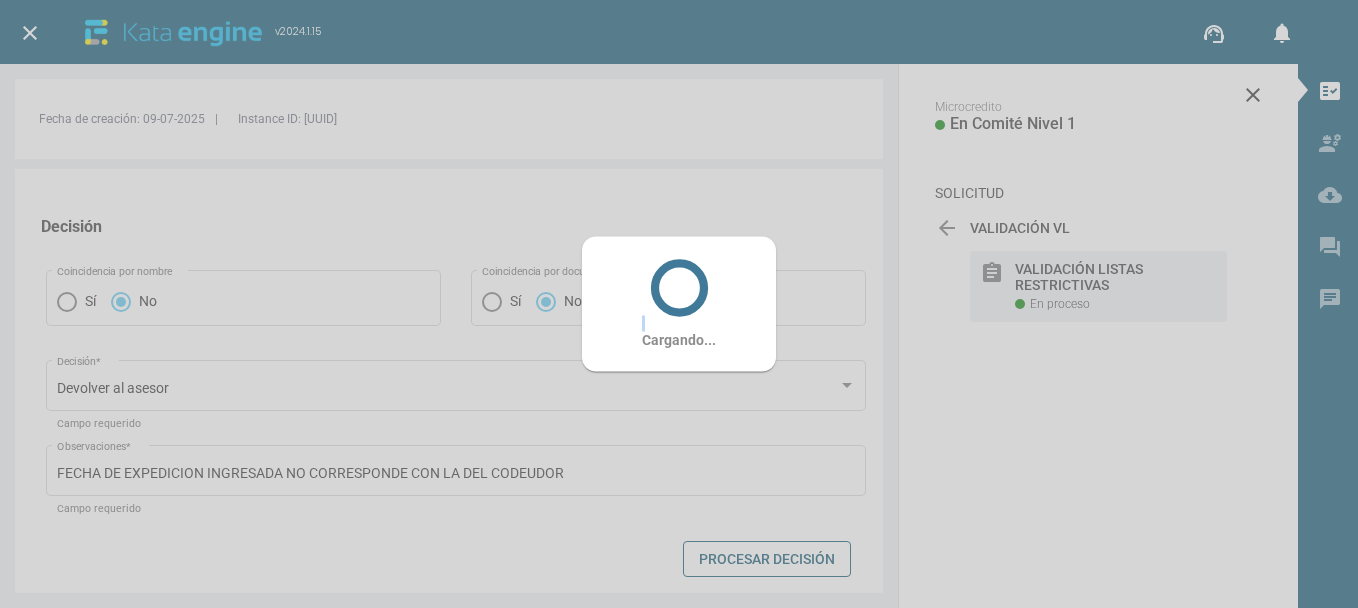 click on "Cargando..." at bounding box center [679, 304] 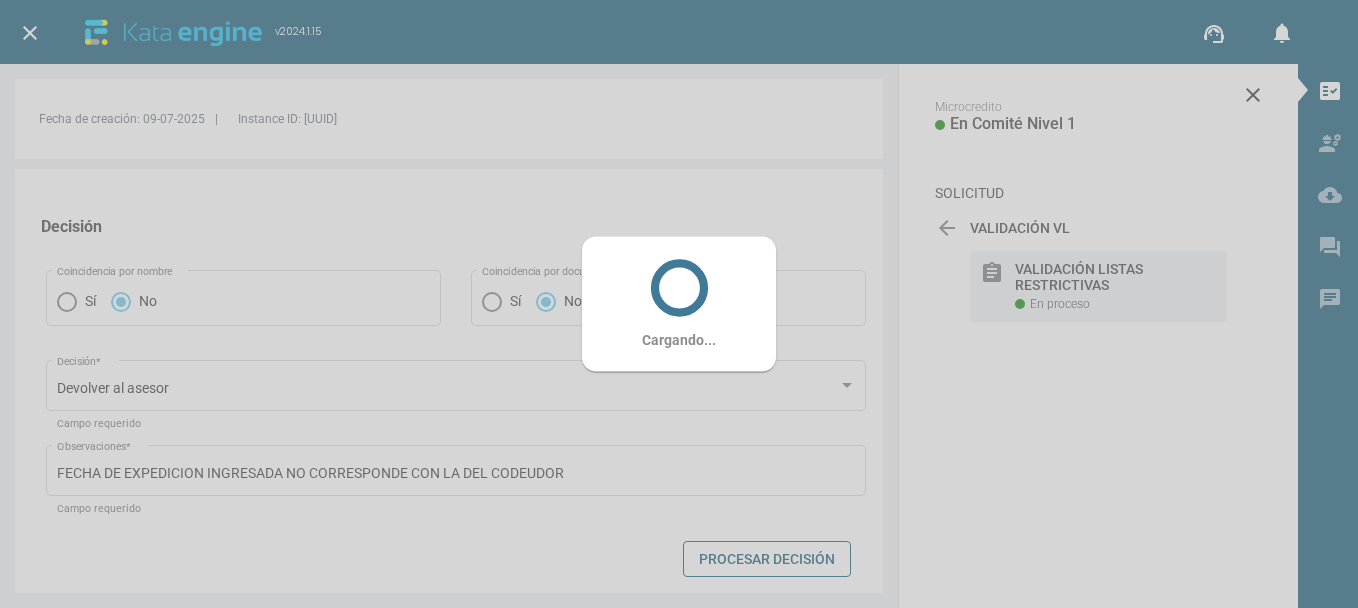 click on "Cargando..." at bounding box center [679, 304] 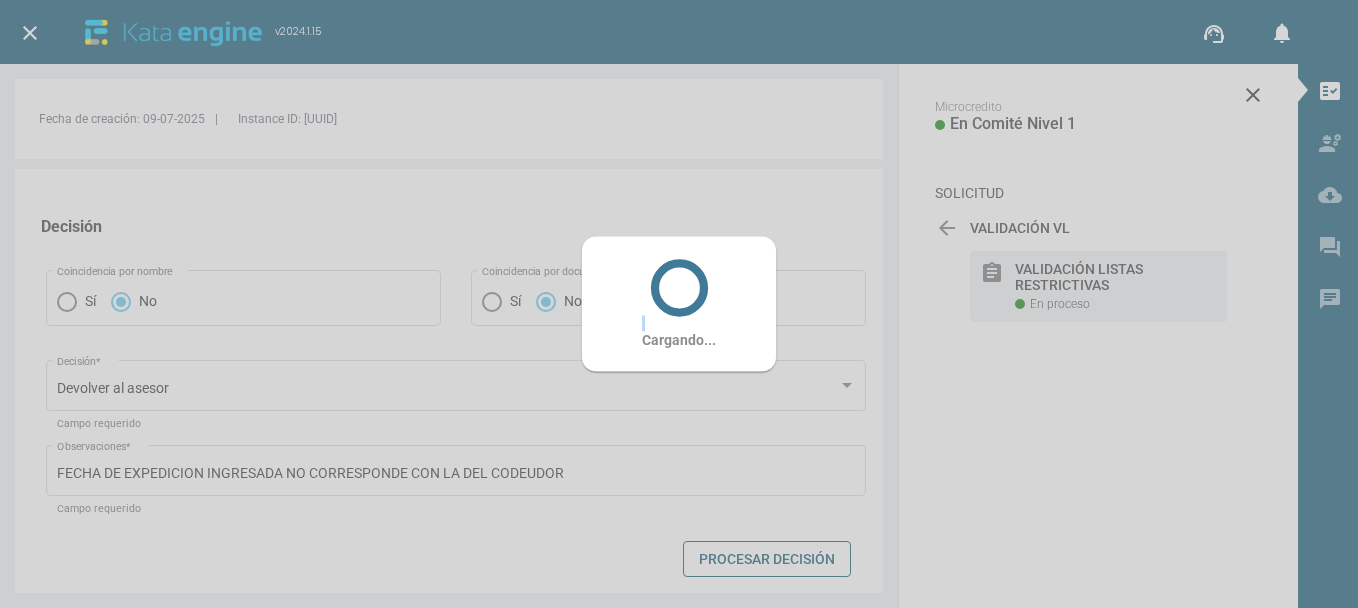 click on "Cargando..." at bounding box center (679, 304) 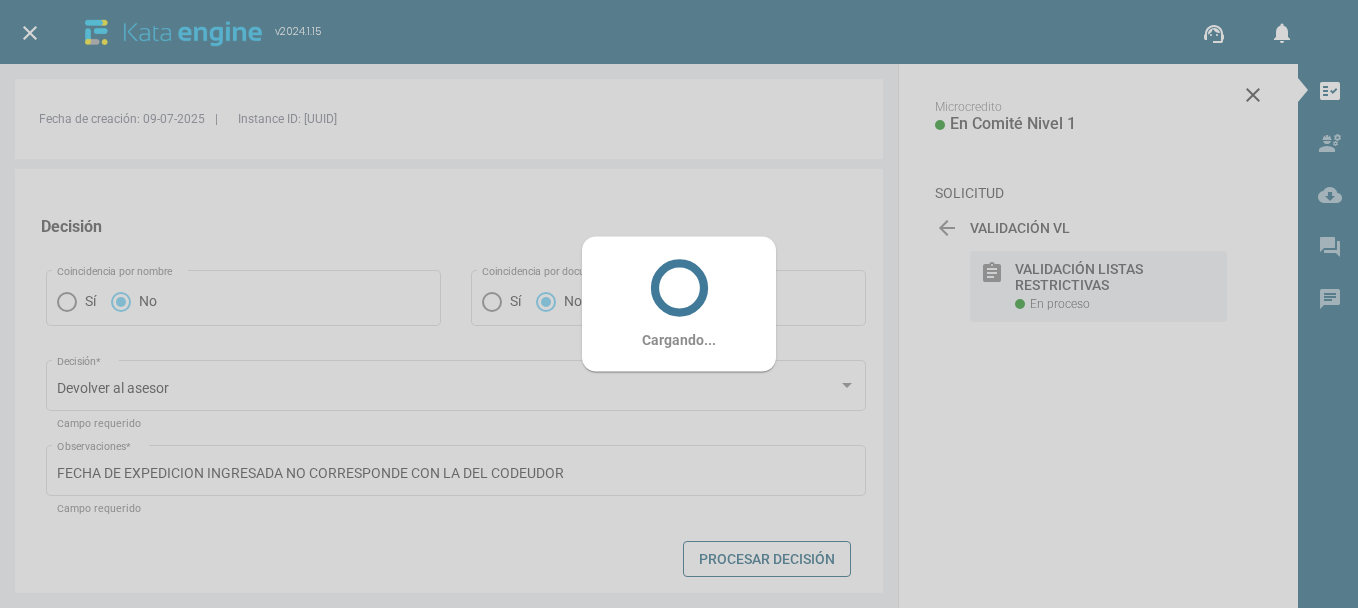 click on "Cargando..." at bounding box center [679, 304] 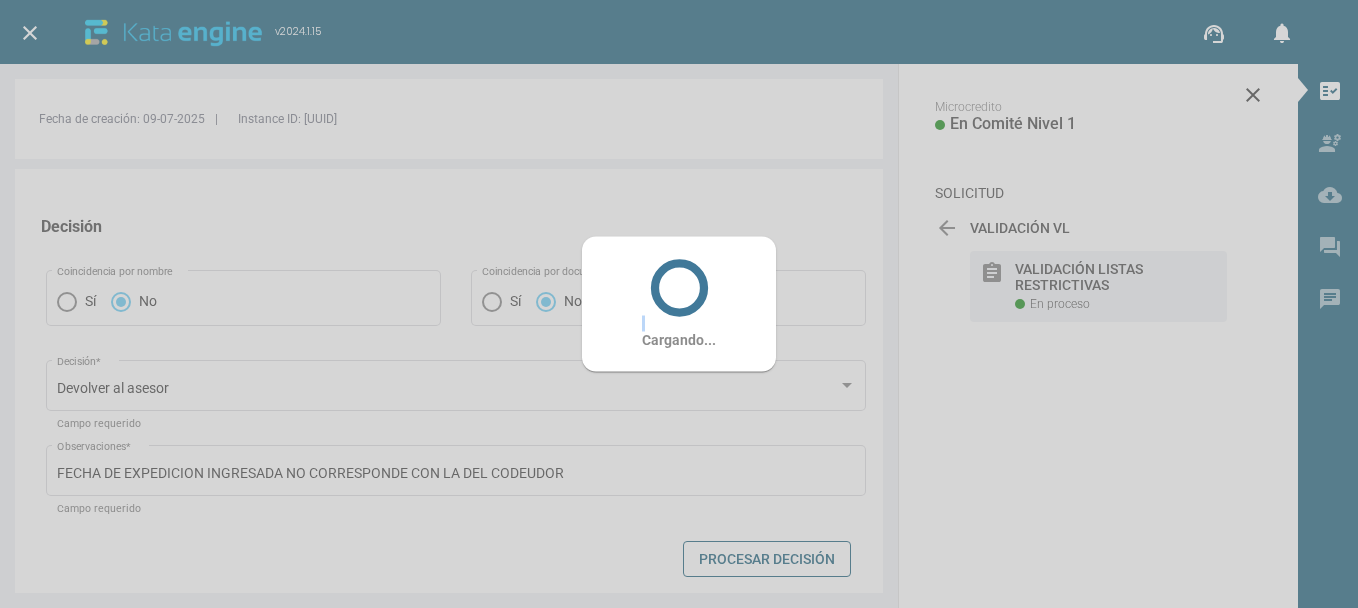 click on "Cargando..." at bounding box center [679, 304] 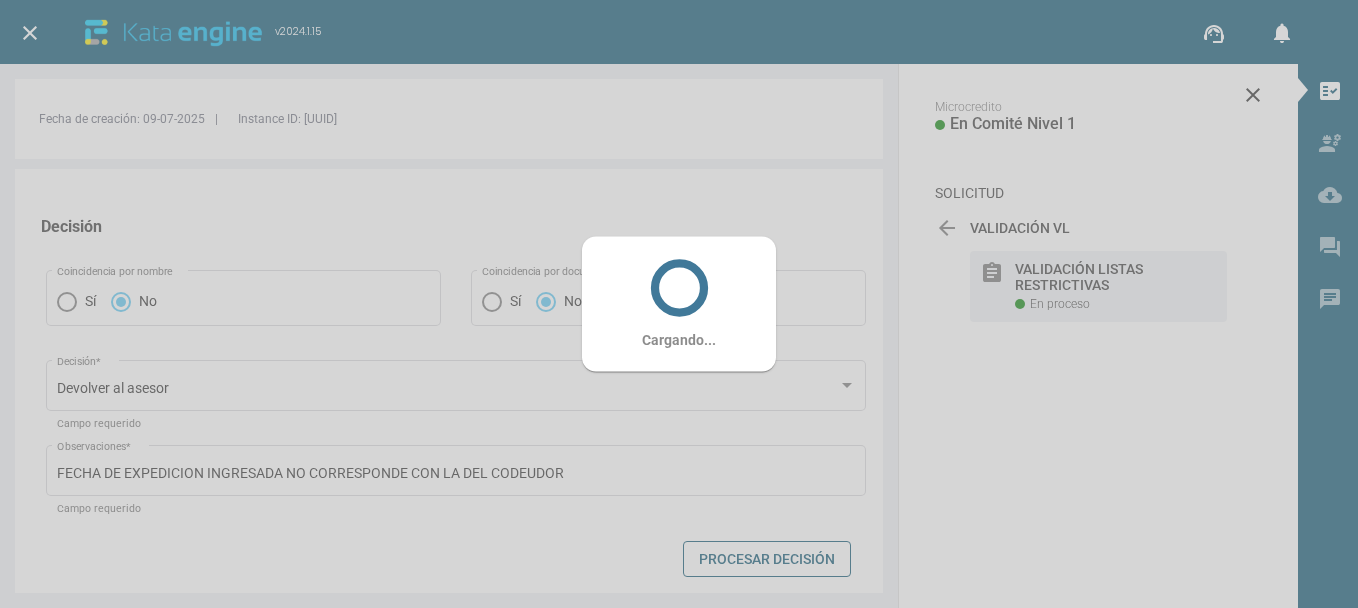 click on "Cargando..." at bounding box center (679, 304) 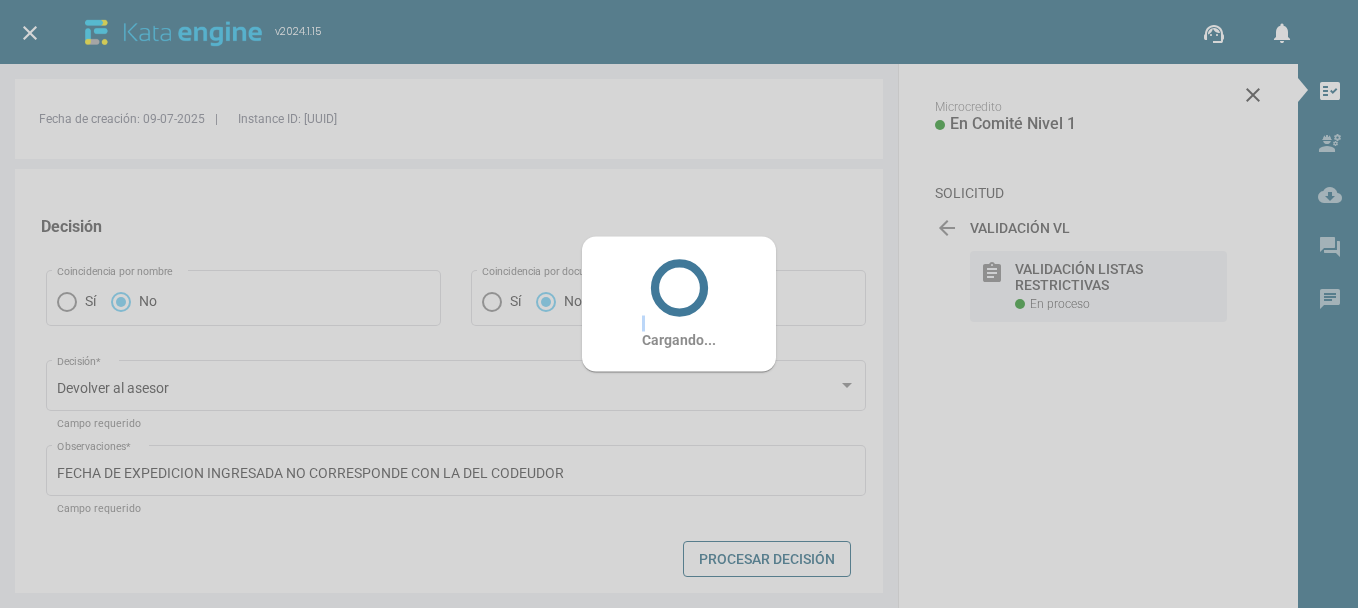 click on "Cargando..." at bounding box center [679, 304] 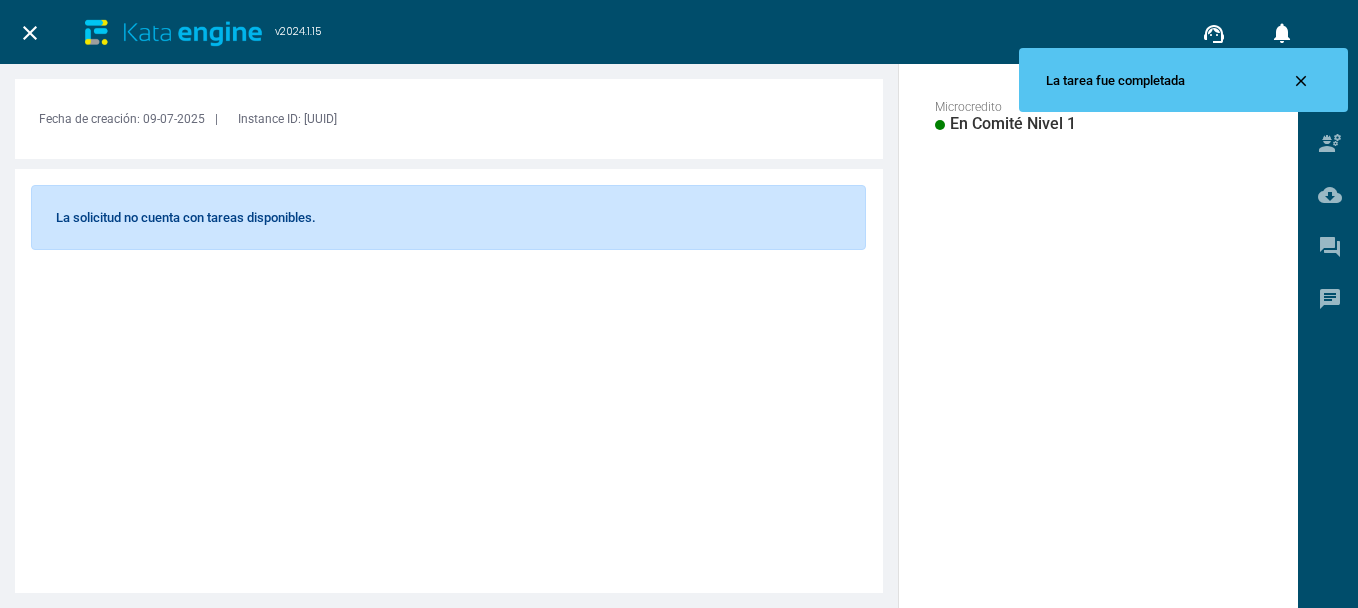 click on "close" at bounding box center [30, 33] 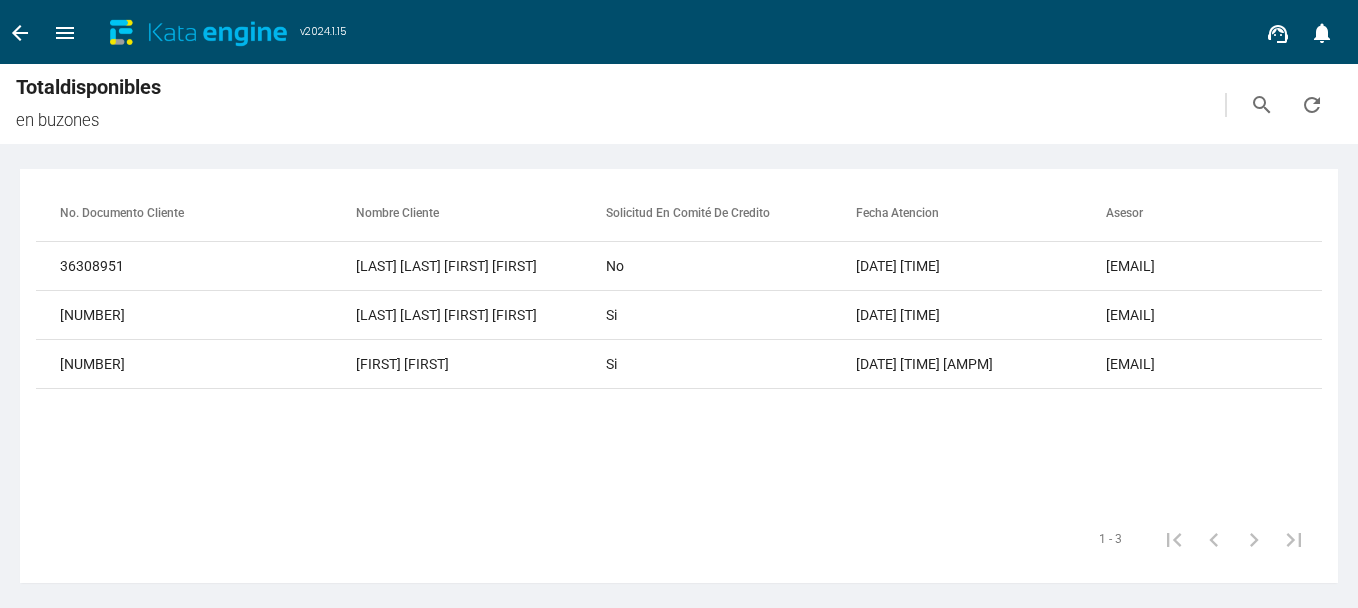 click on "arrow_back" at bounding box center (20, 33) 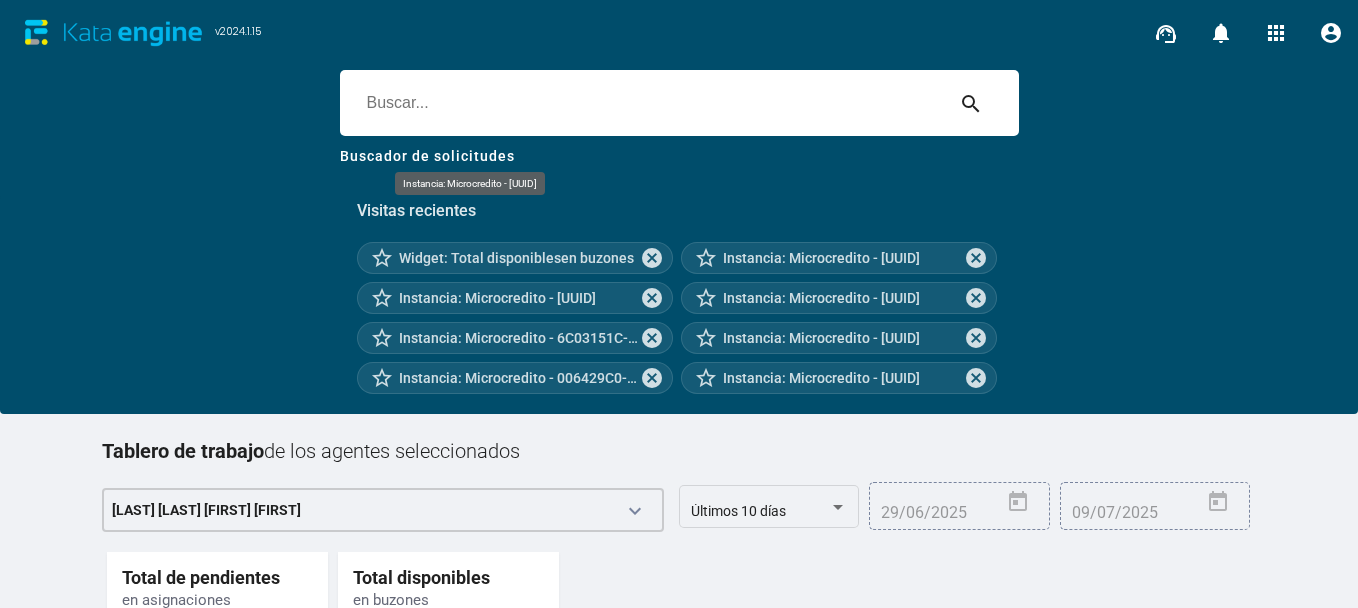 scroll, scrollTop: 0, scrollLeft: 0, axis: both 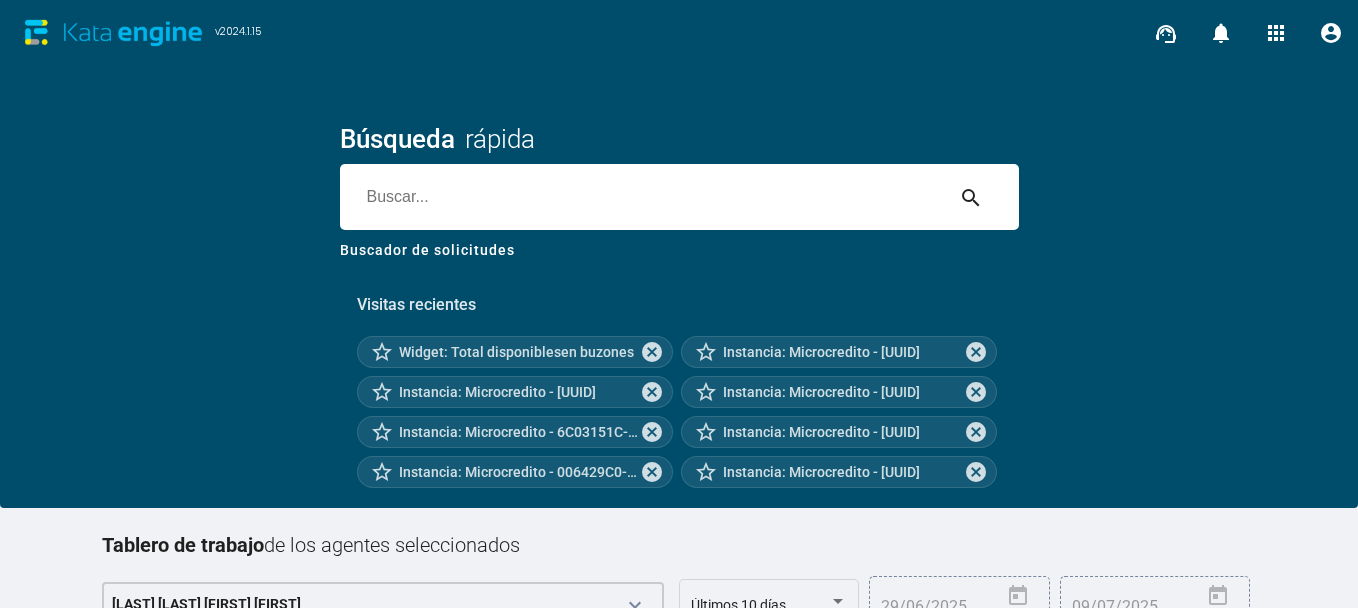 click at bounding box center (641, 197) 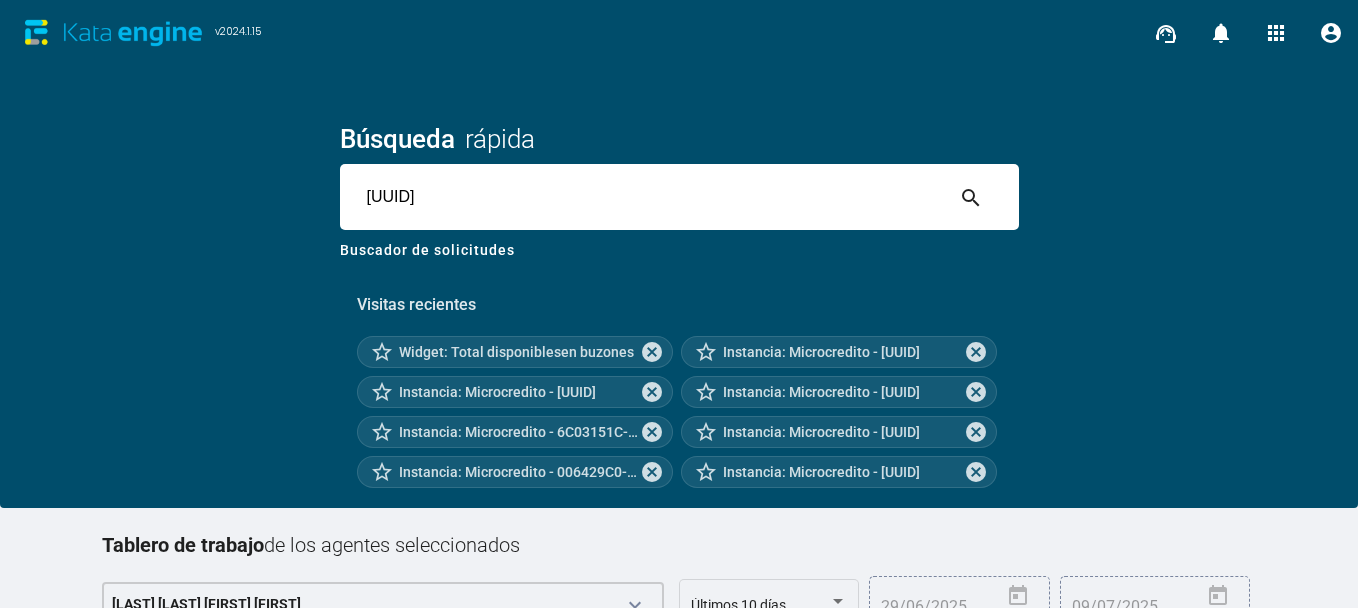 type on "[UUID]" 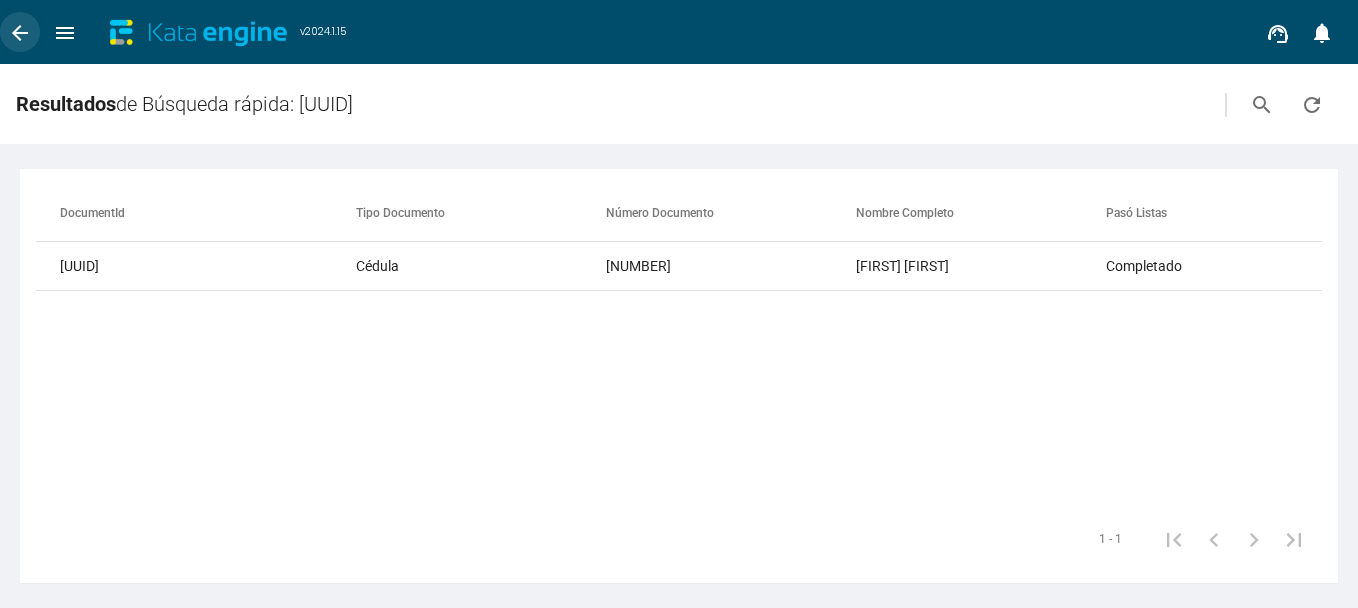 click on "arrow_back" at bounding box center (20, 33) 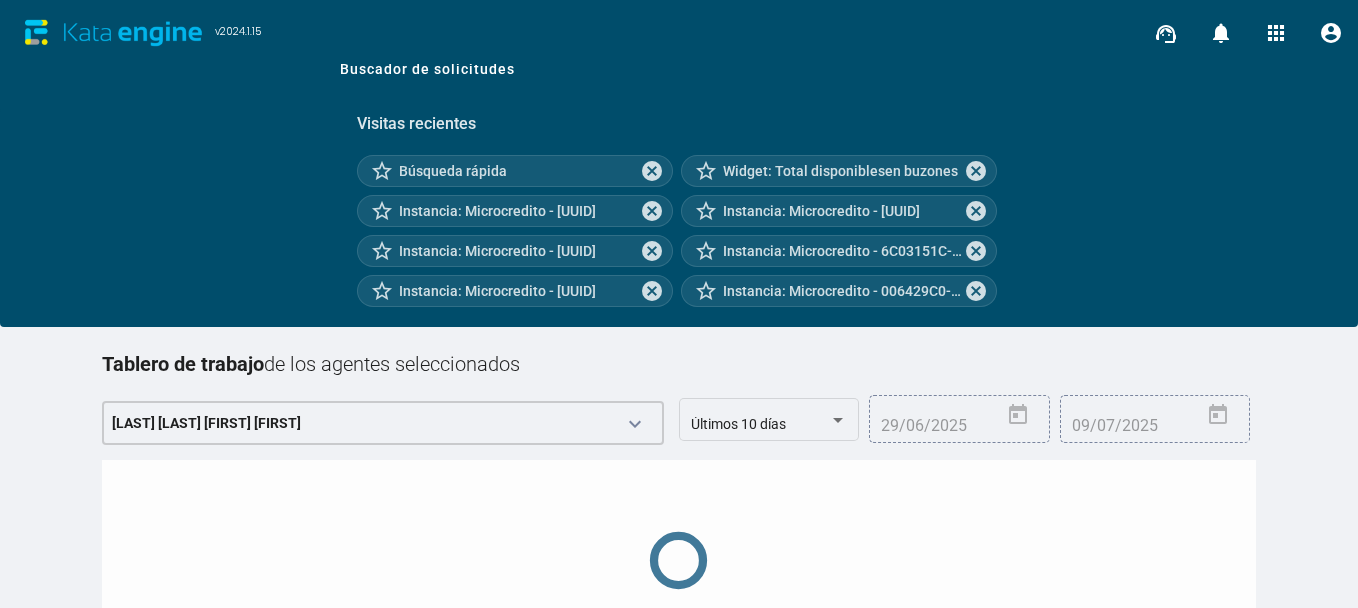 scroll, scrollTop: 253, scrollLeft: 0, axis: vertical 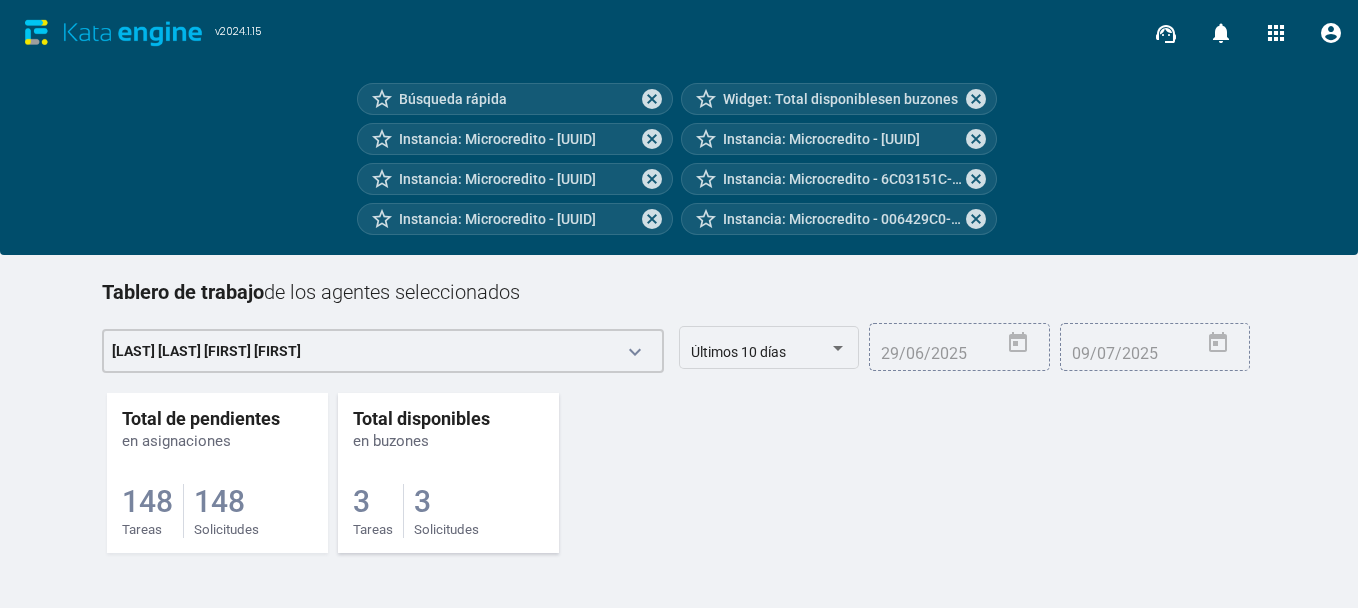 click on "3 Tareas 3 Solicitudes" at bounding box center (217, 494) 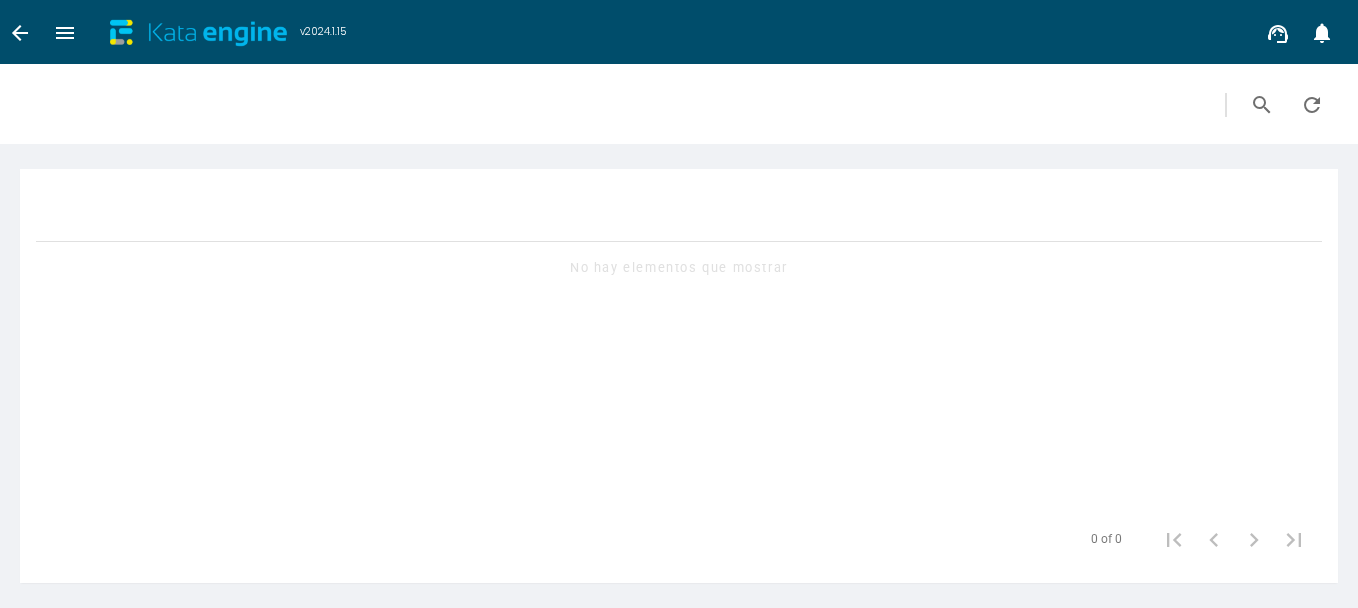 scroll, scrollTop: 0, scrollLeft: 0, axis: both 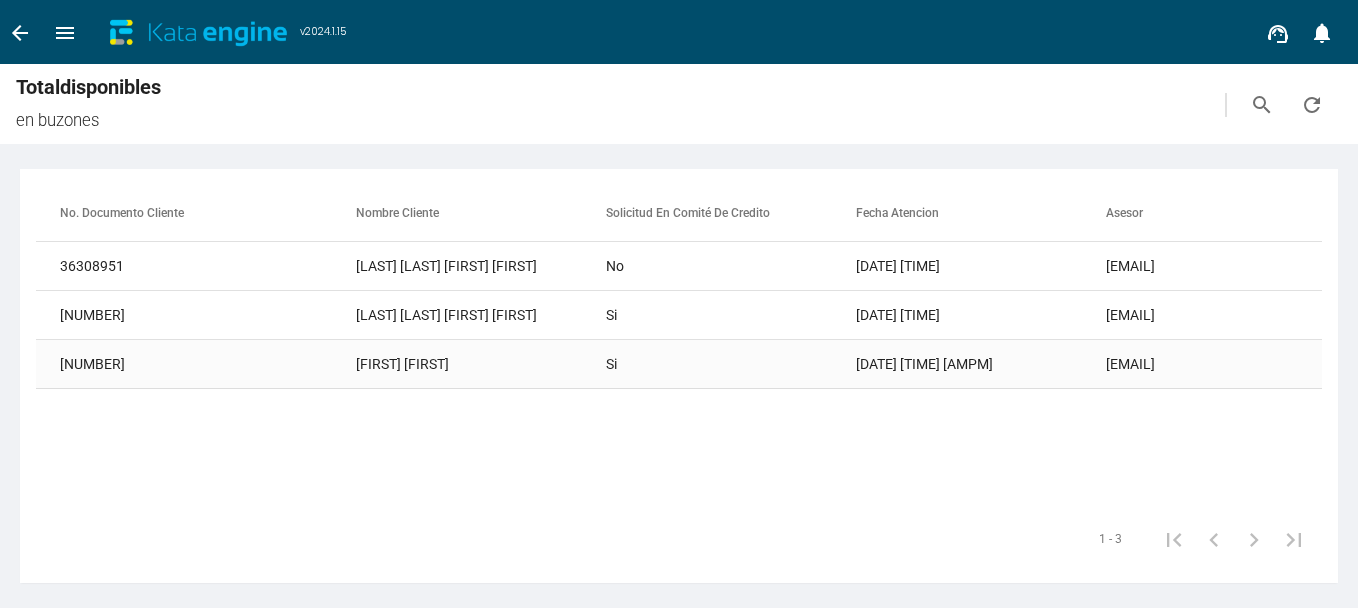 click on "[FIRST] [FIRST]" at bounding box center (481, 266) 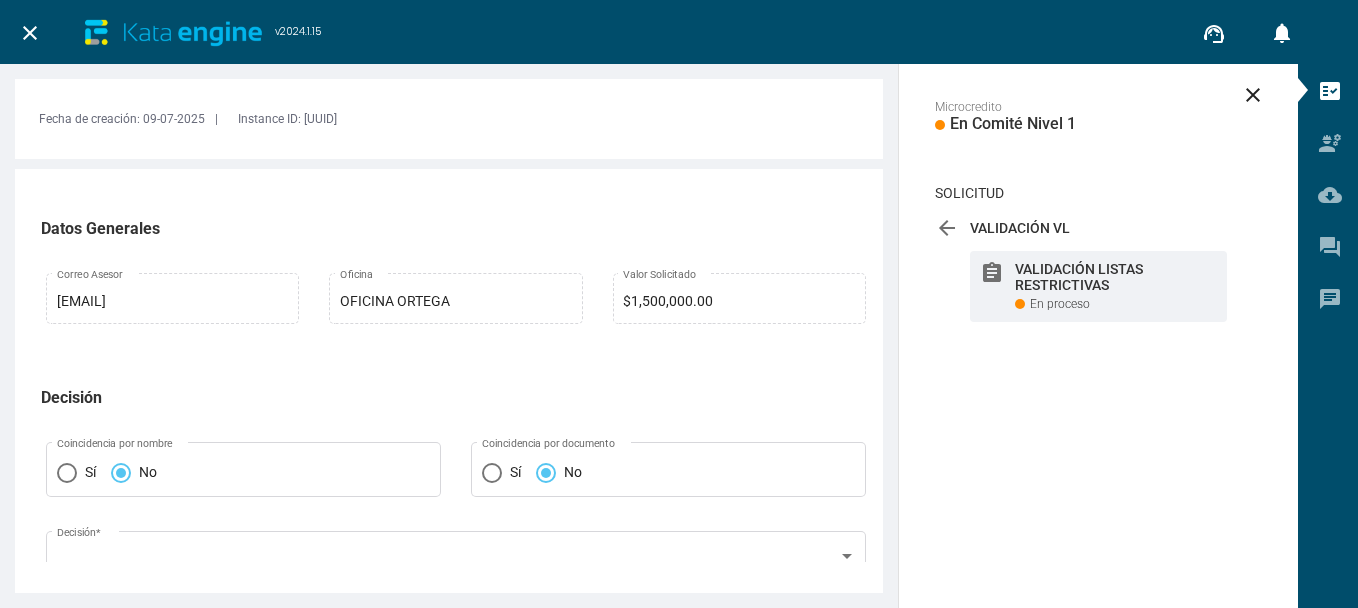 click at bounding box center [456, 441] 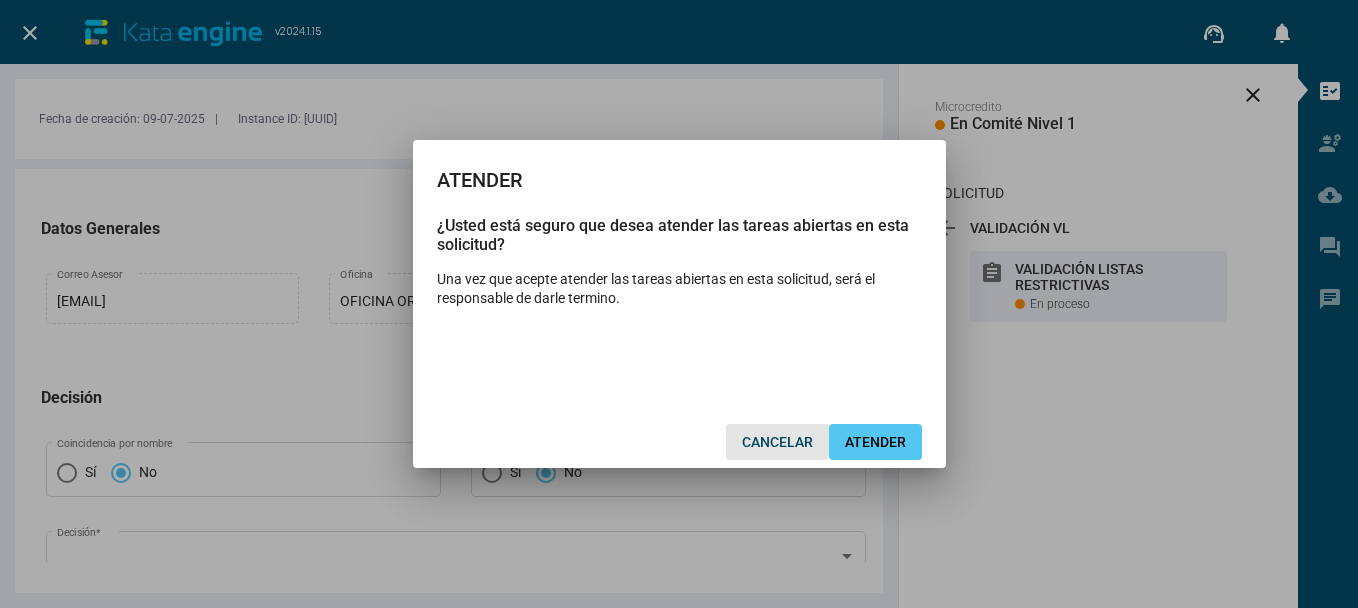 click on "CANCELAR" at bounding box center (777, 442) 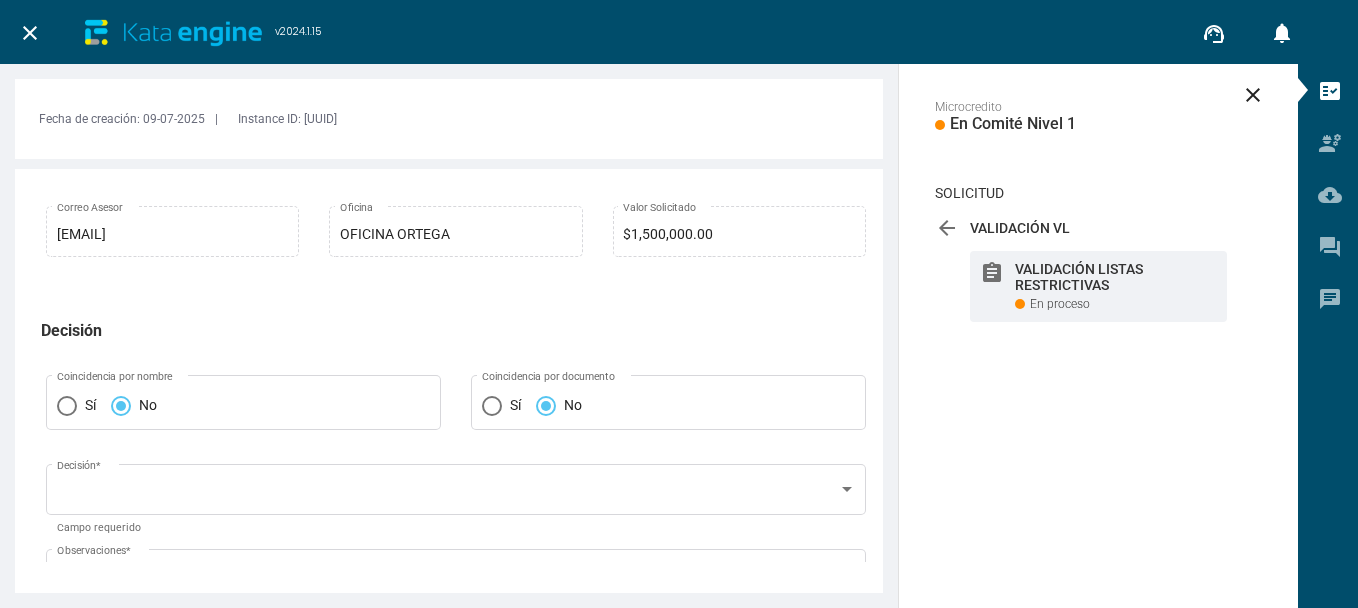 scroll, scrollTop: 0, scrollLeft: 0, axis: both 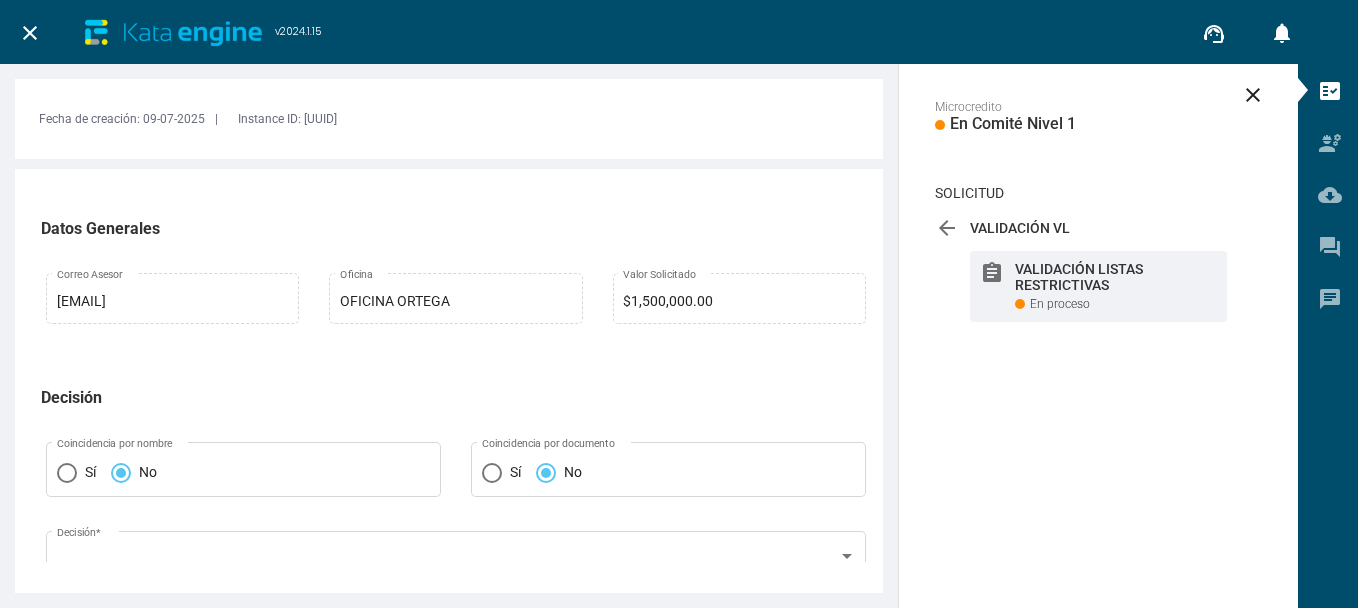 click on "close" at bounding box center [30, 33] 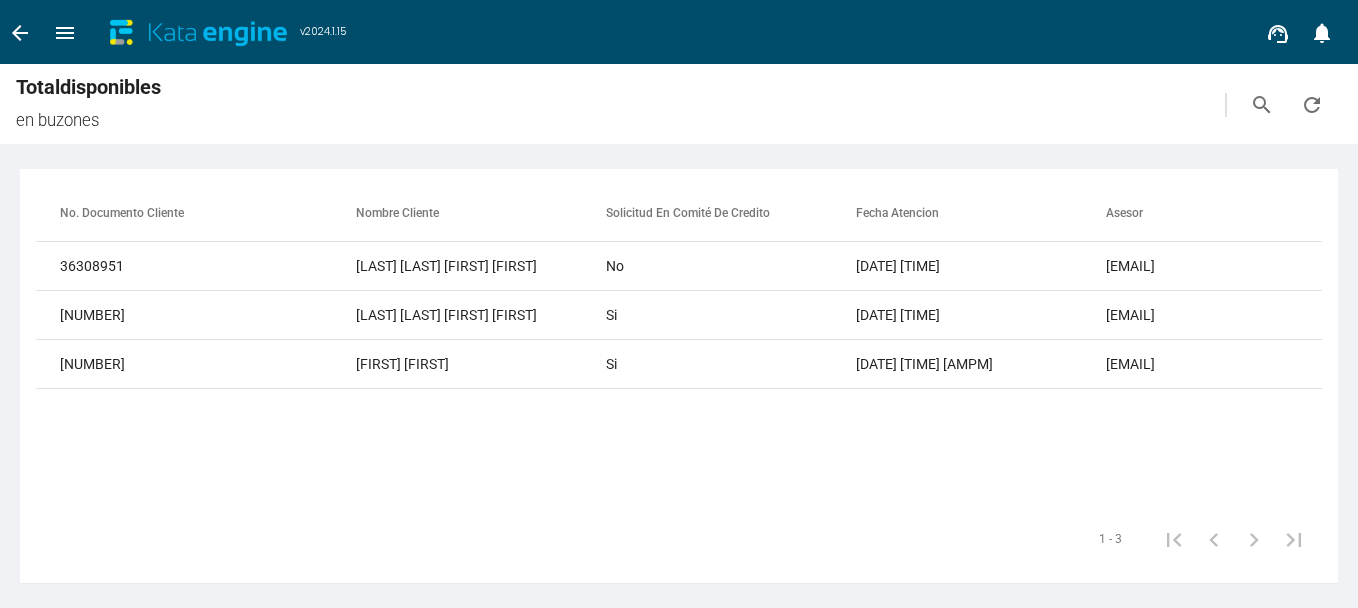 type 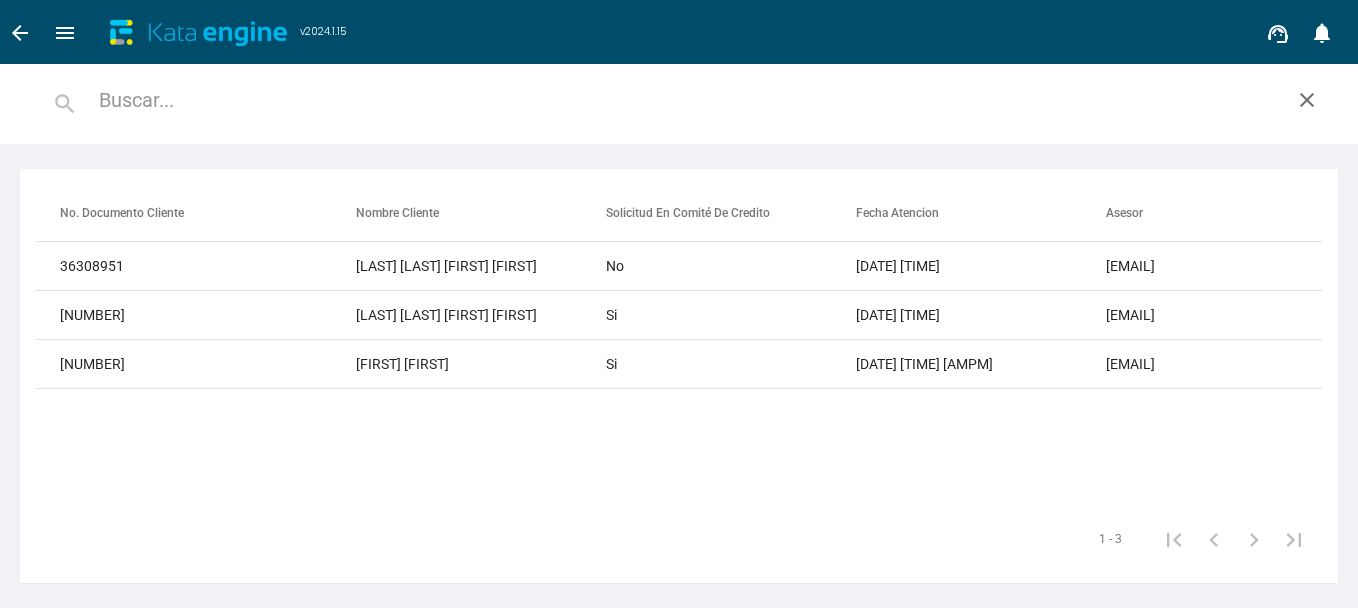 paste on "[UUID]" 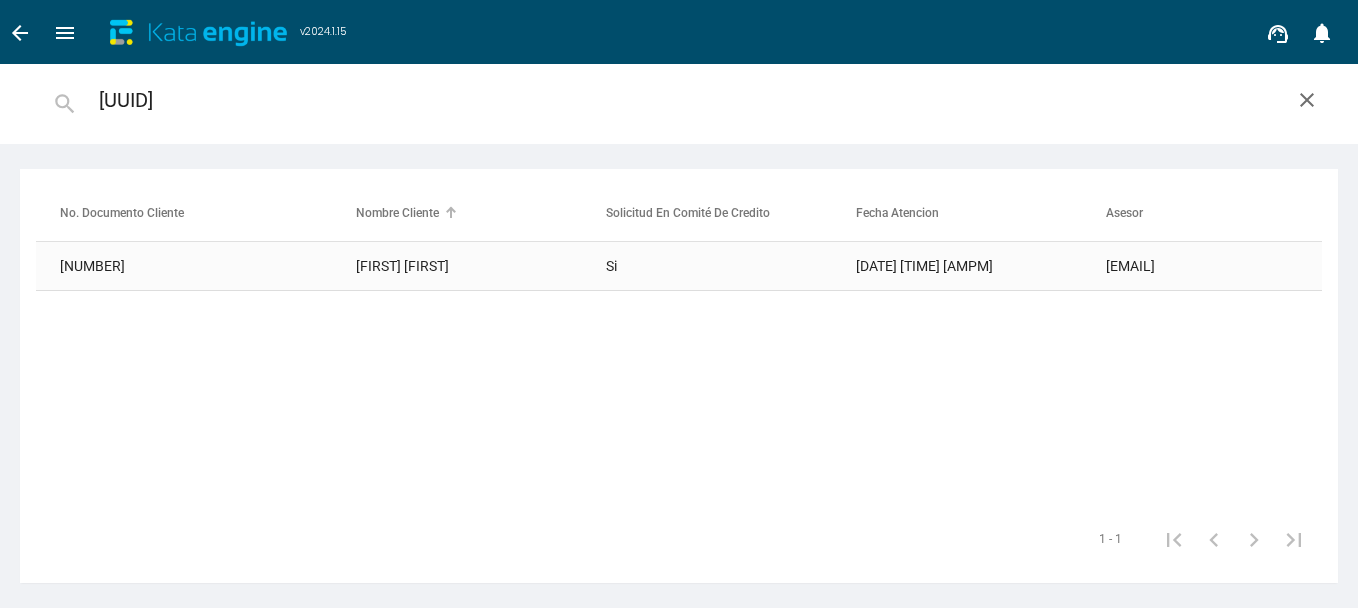type on "[UUID]" 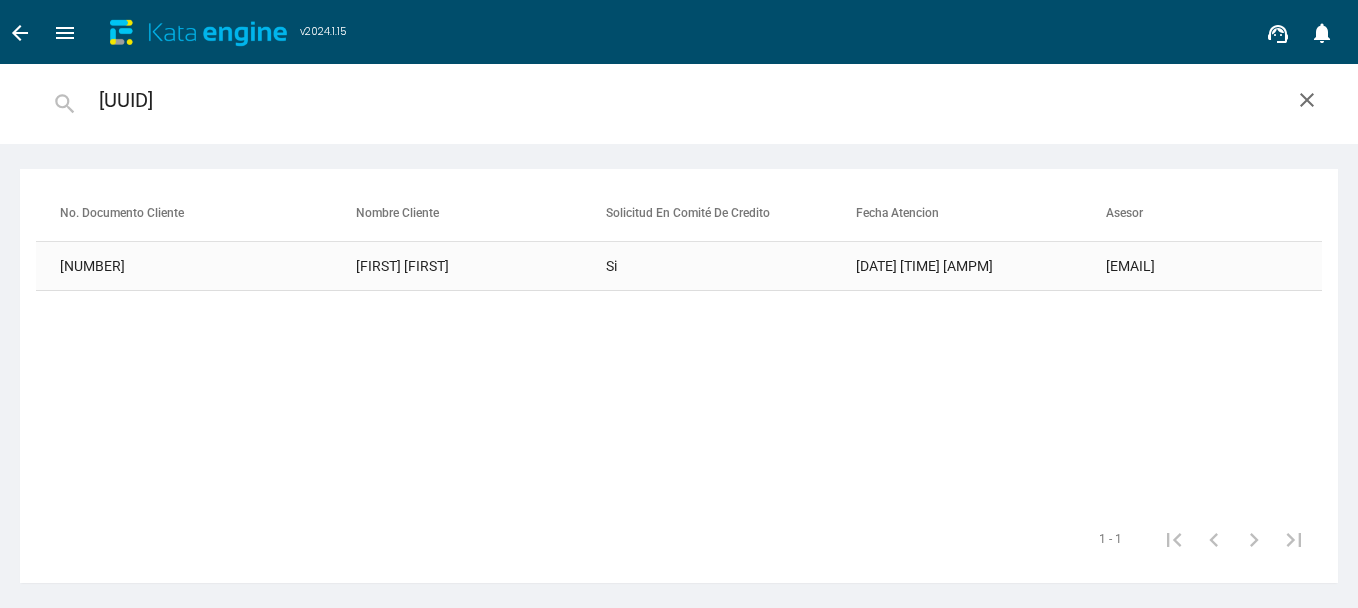 click on "[FIRST] [FIRST]" at bounding box center [481, 266] 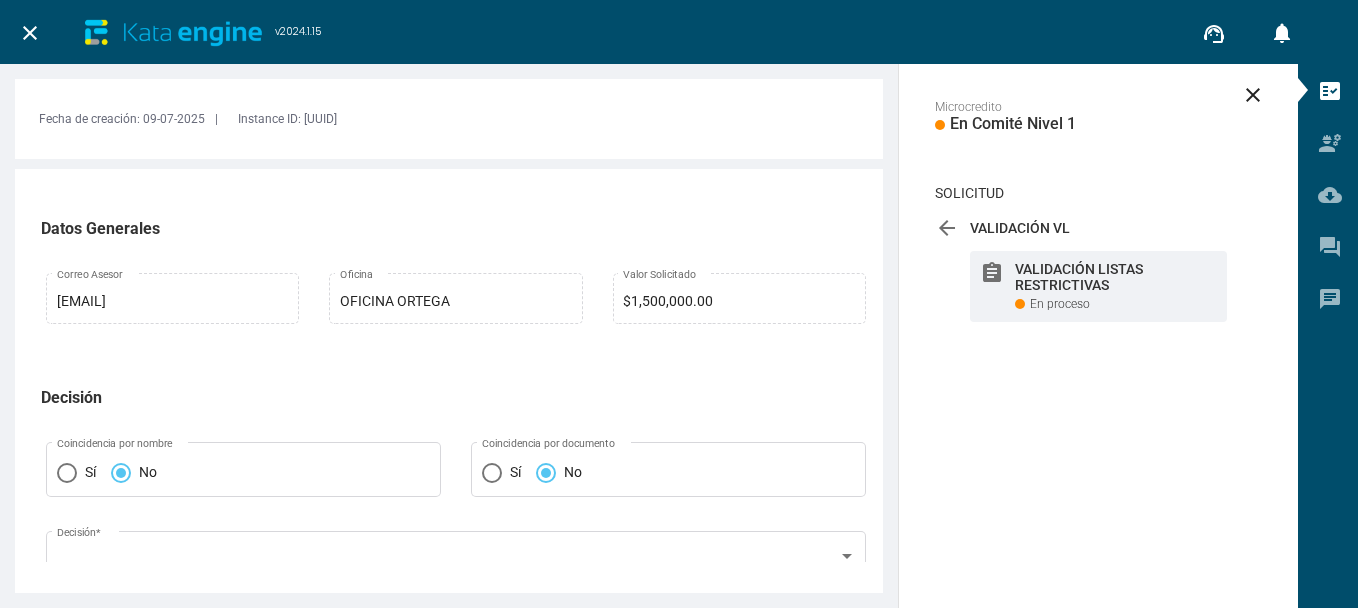 click on "close" at bounding box center [30, 33] 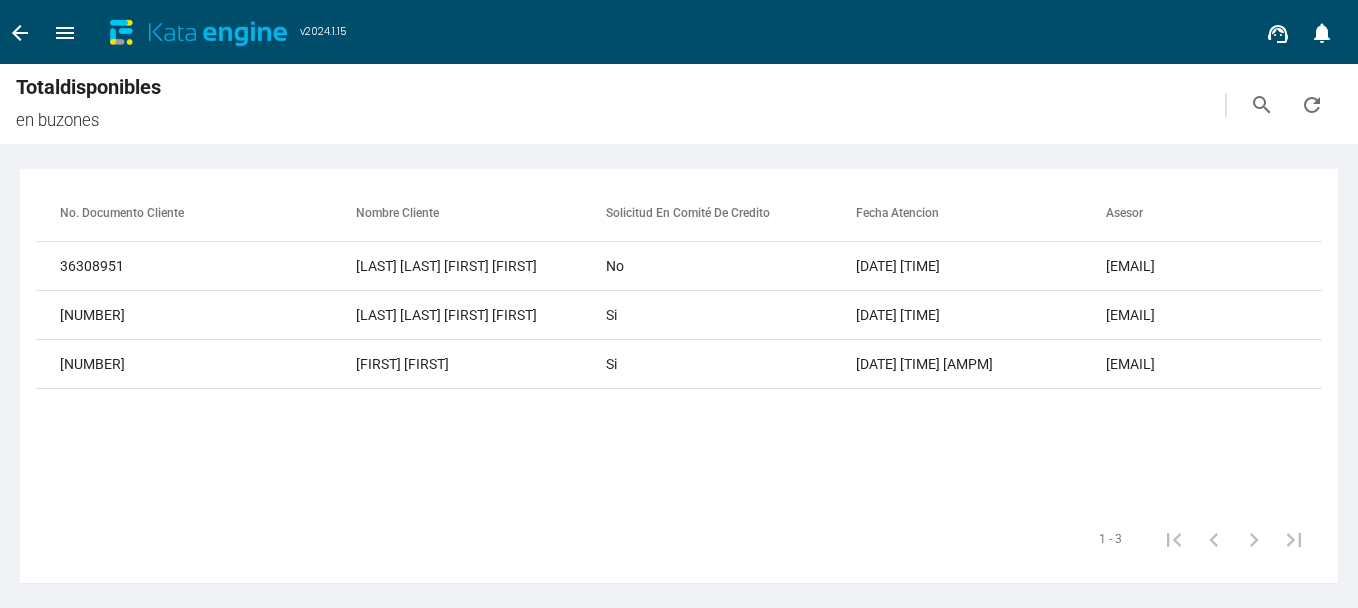drag, startPoint x: 45, startPoint y: 360, endPoint x: 217, endPoint y: 445, distance: 191.85672 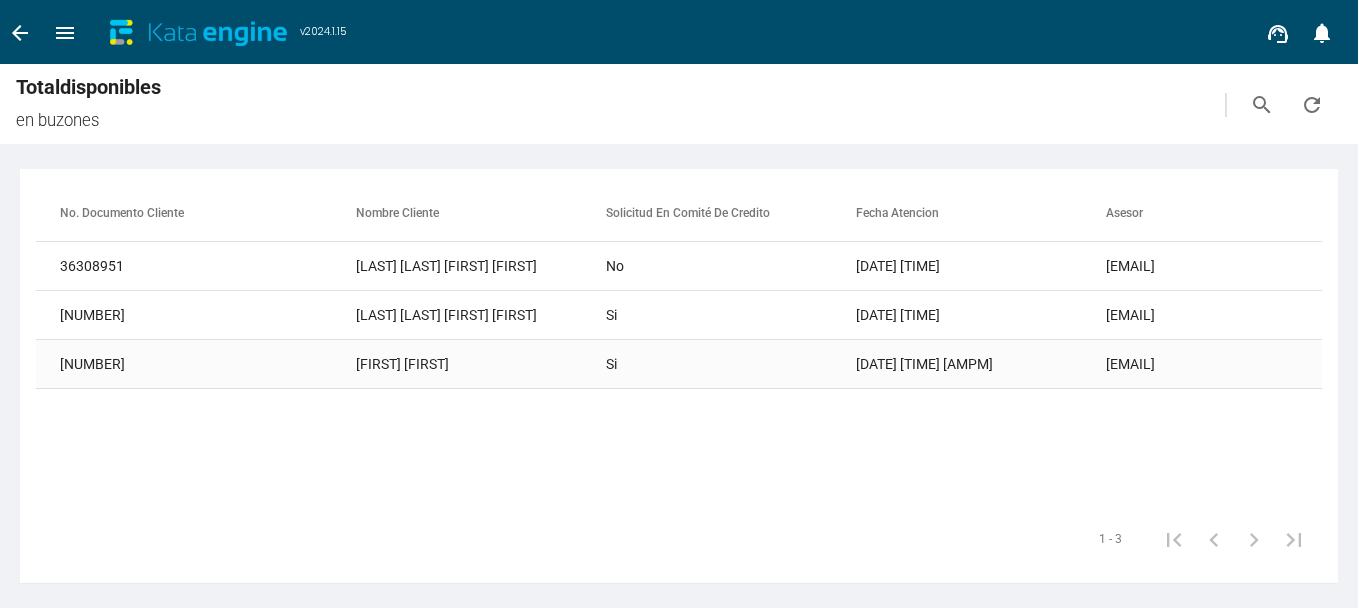 click on "[FIRST] [FIRST]" at bounding box center (481, 266) 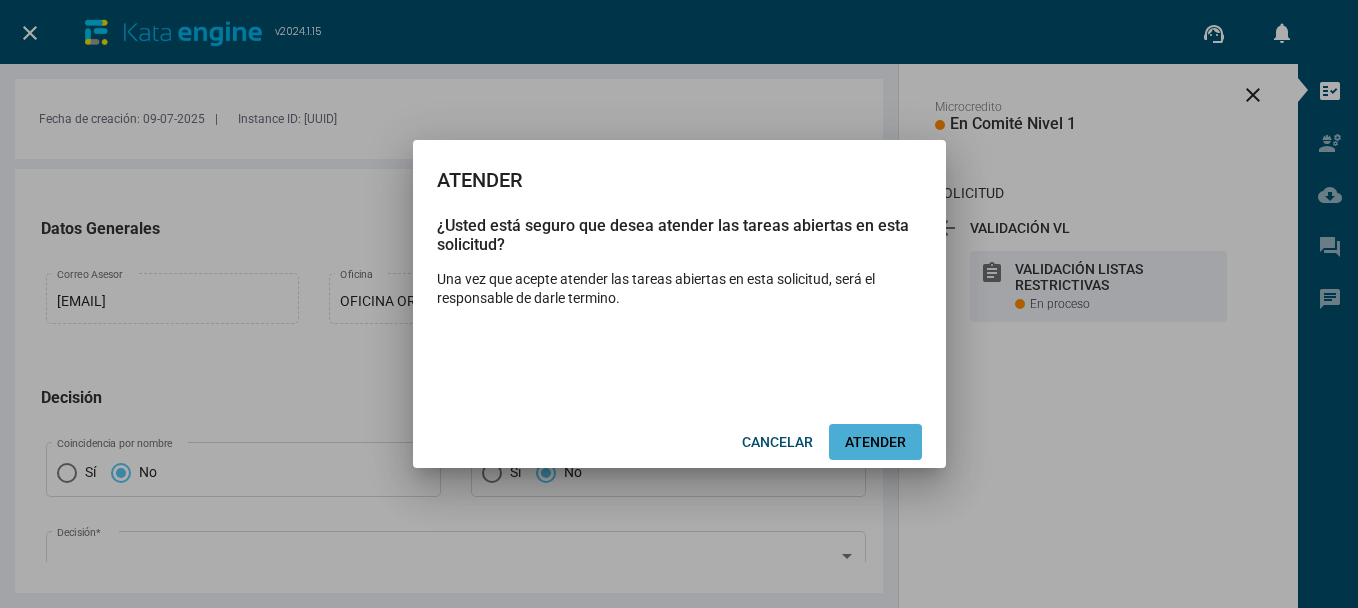 click on "ATENDER" at bounding box center [875, 442] 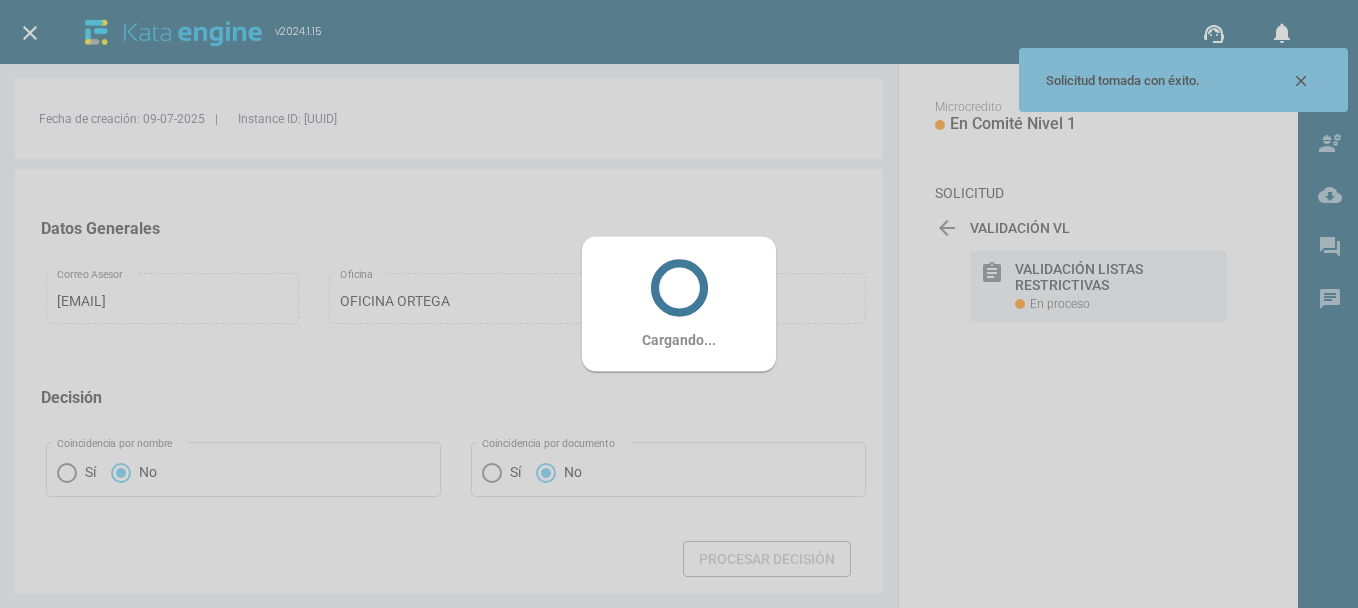 click on "Cargando..." at bounding box center [679, 304] 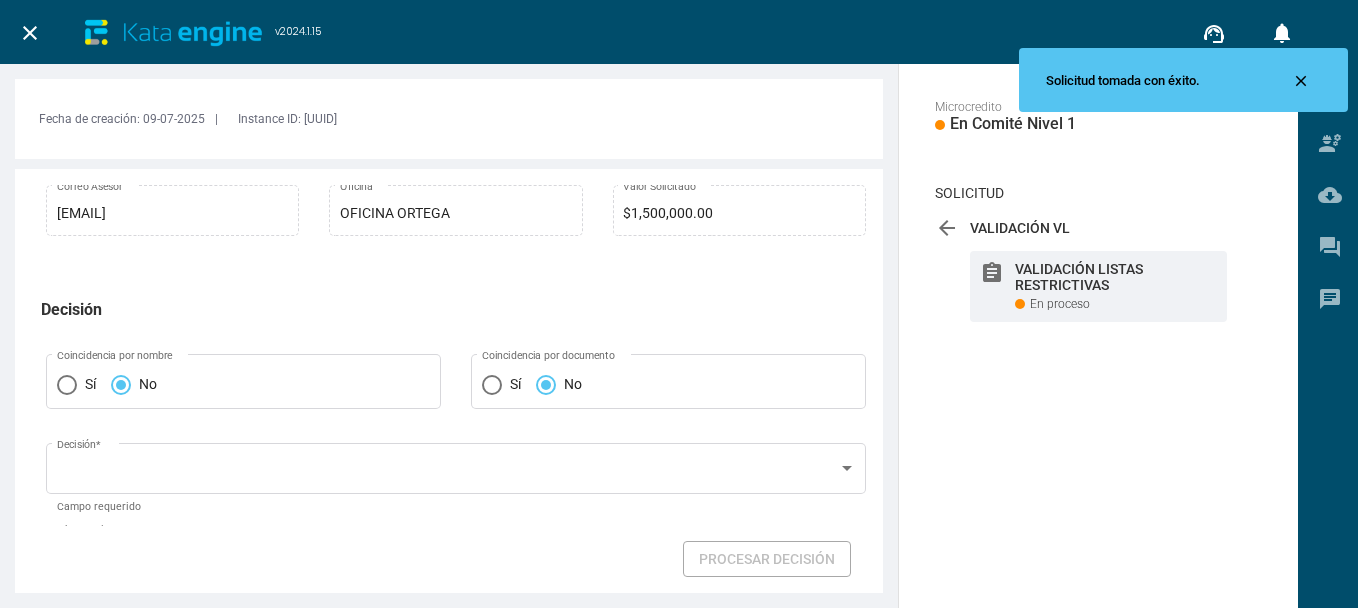 scroll, scrollTop: 0, scrollLeft: 0, axis: both 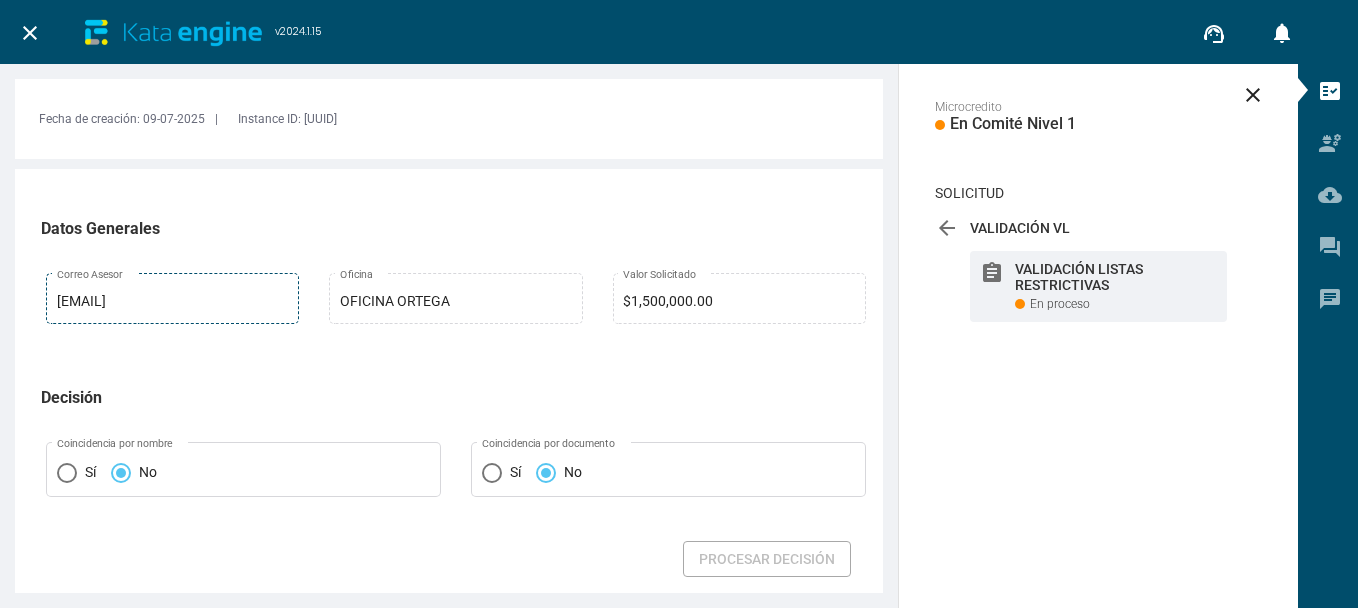 click on "[EMAIL] [TERM]" at bounding box center [172, 296] 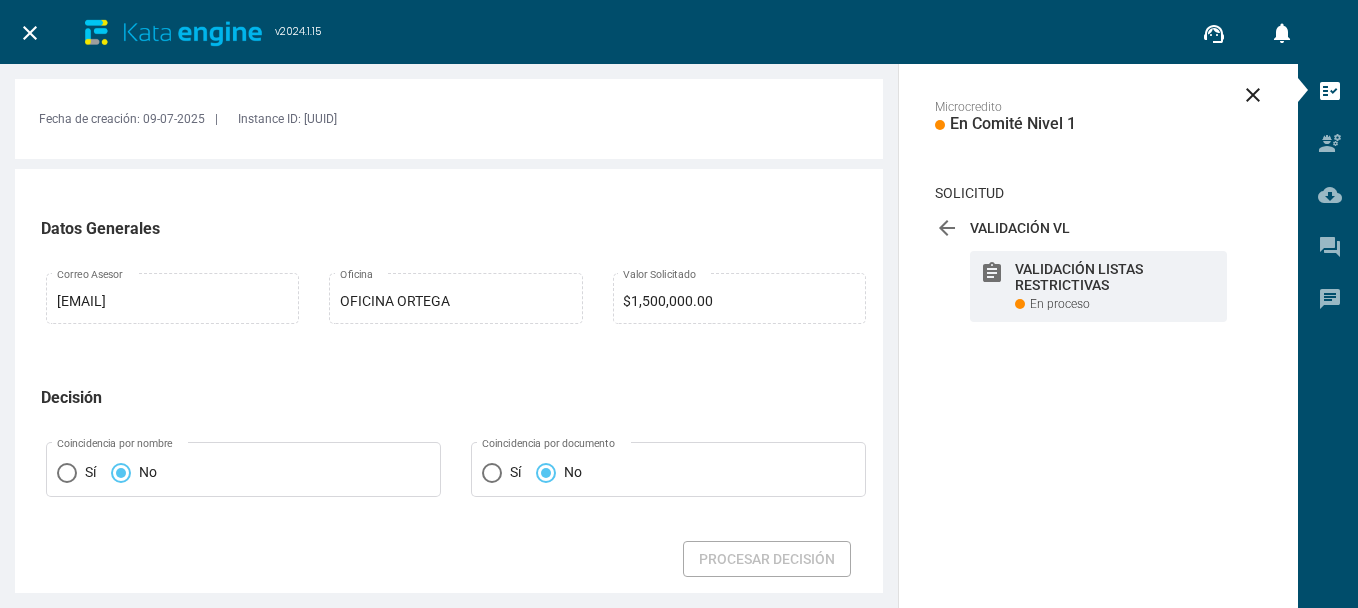 click on "close" at bounding box center (30, 33) 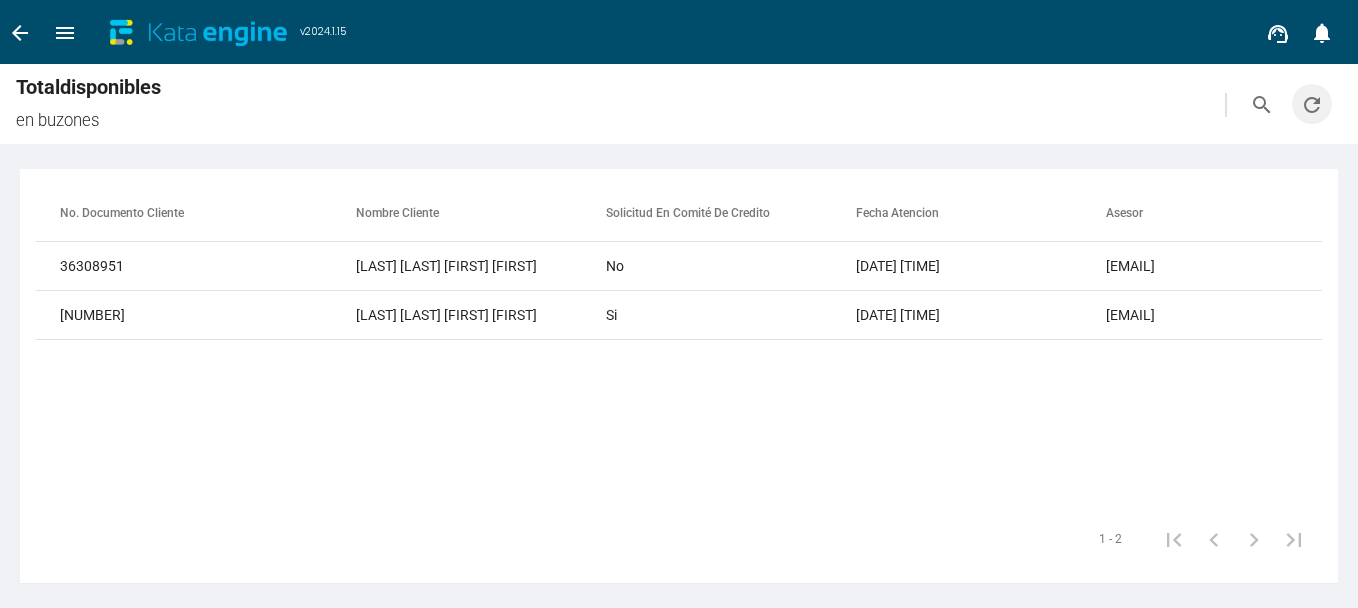 click on "refresh" at bounding box center (1312, 105) 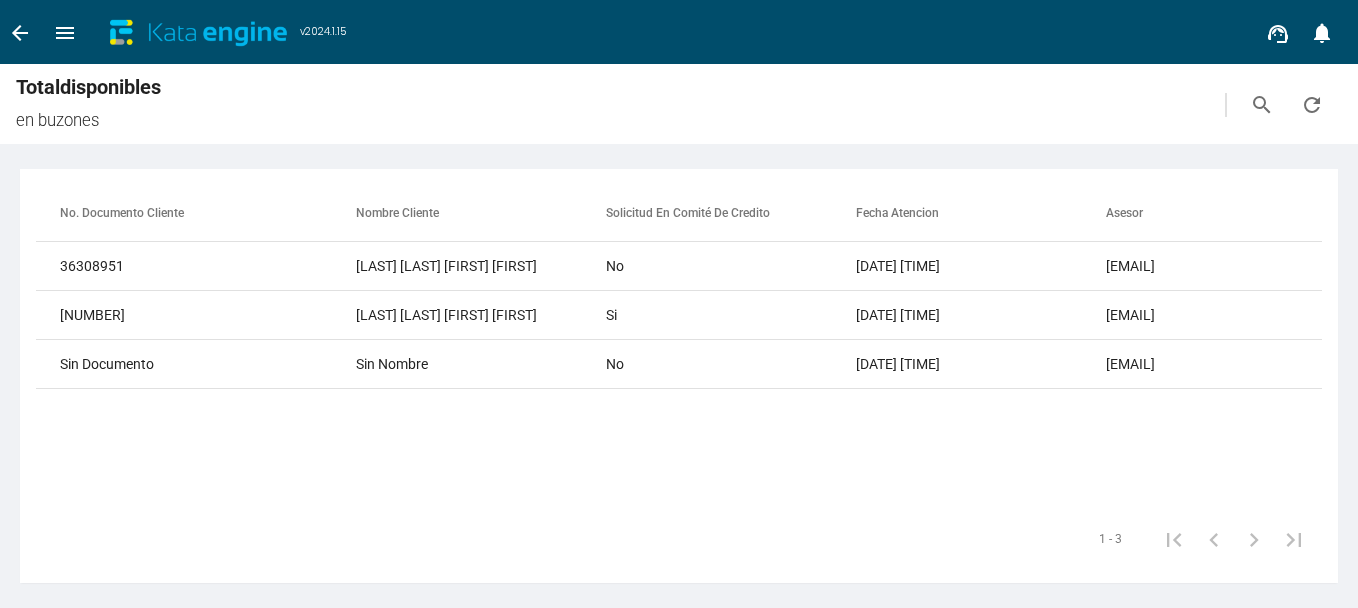 click on "search refresh" at bounding box center [1065, 104] 